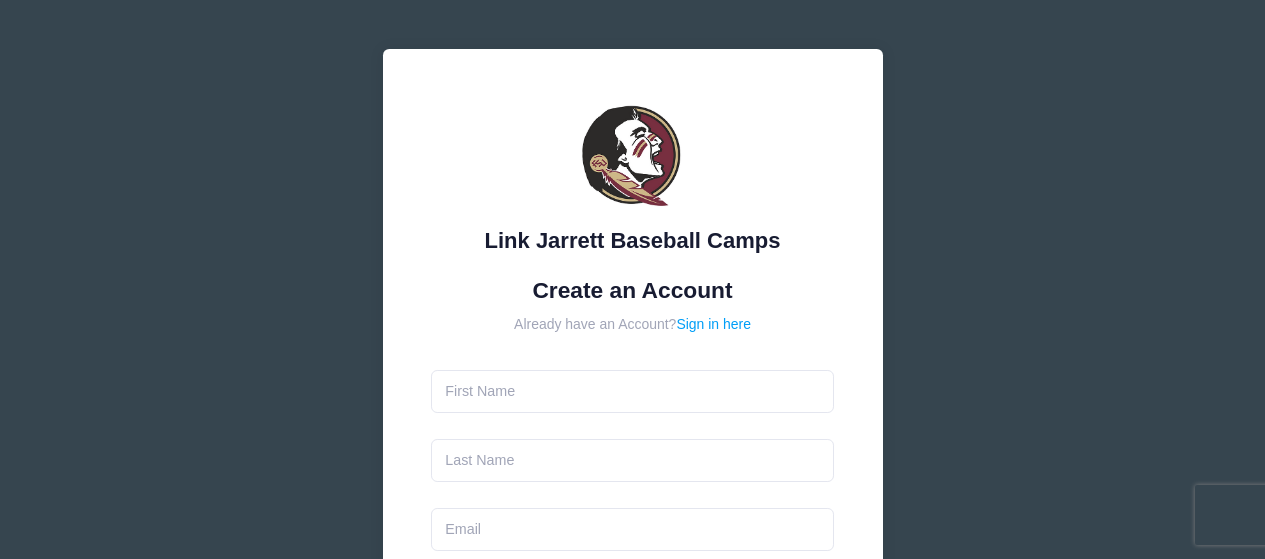 scroll, scrollTop: 0, scrollLeft: 0, axis: both 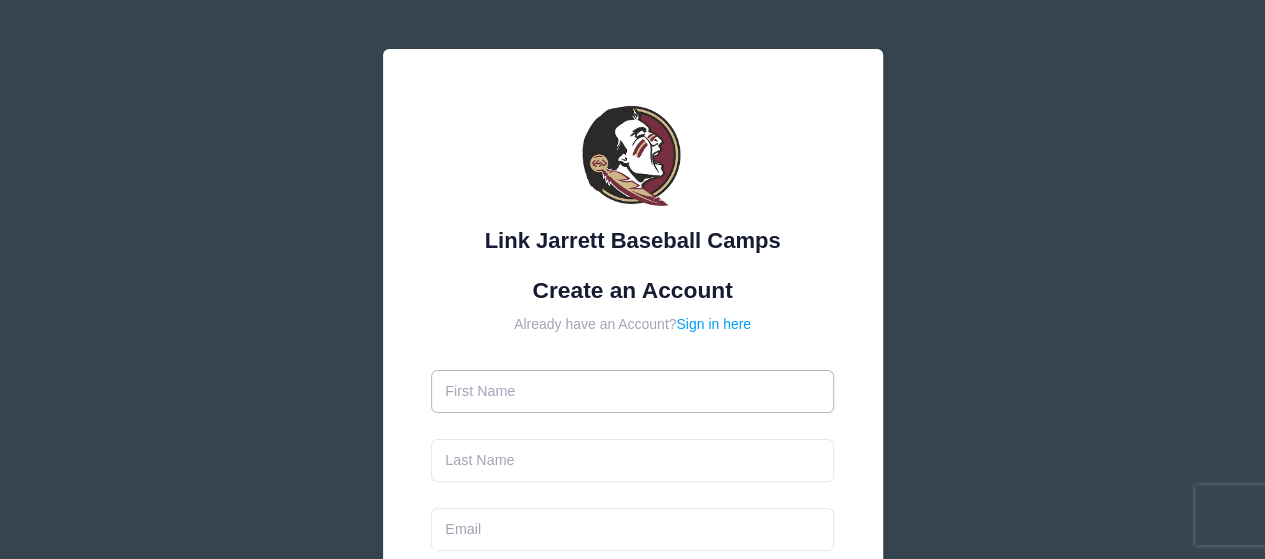click at bounding box center [632, 391] 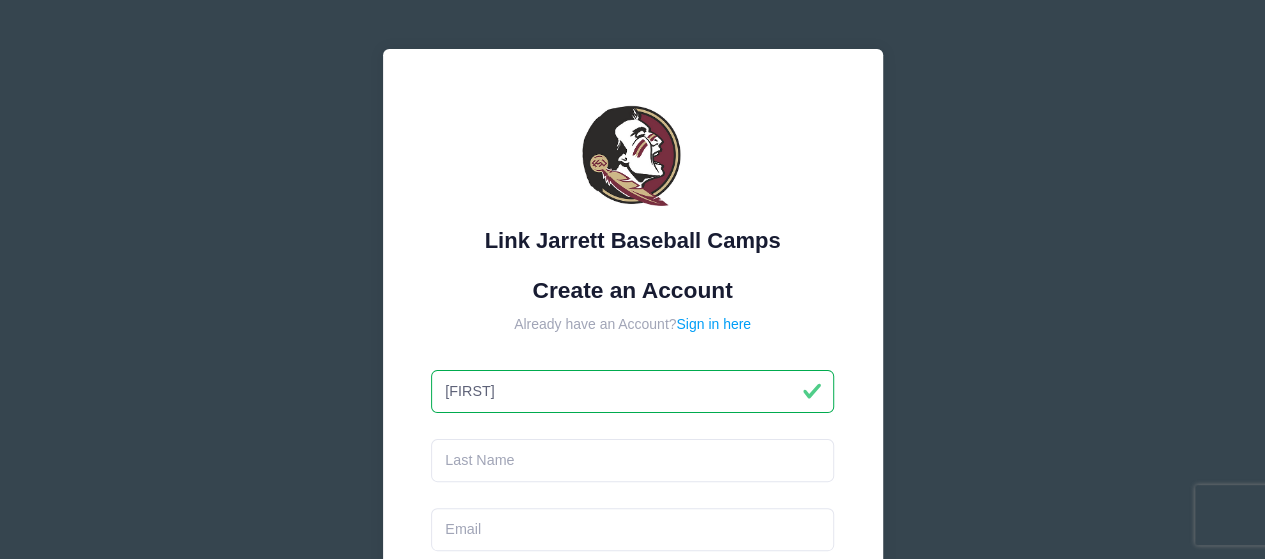type on "[FIRST]" 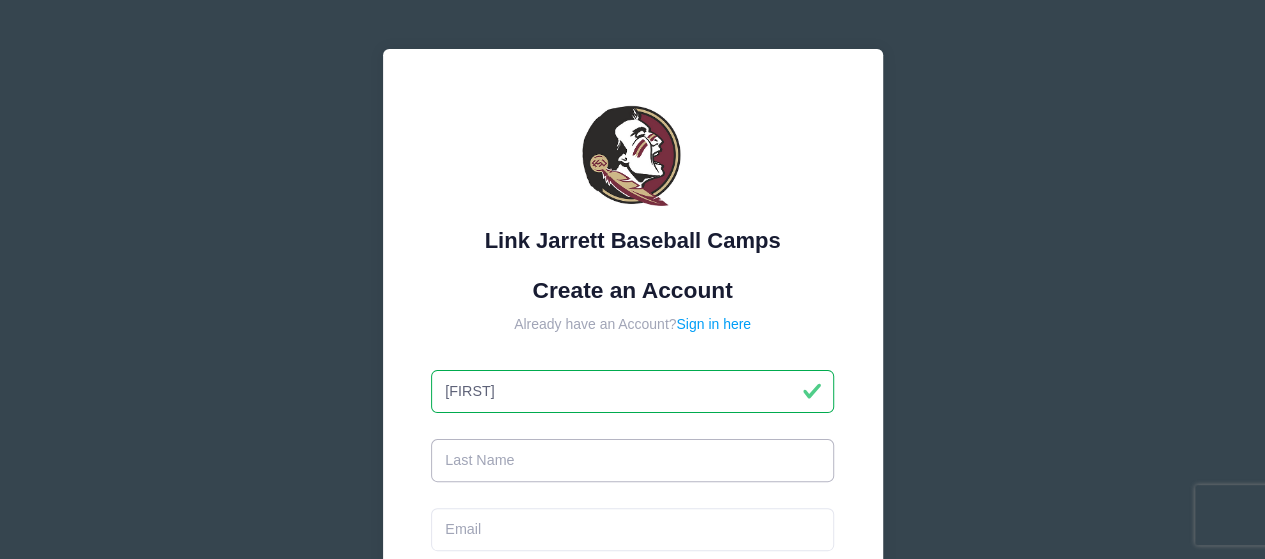 click at bounding box center (632, 460) 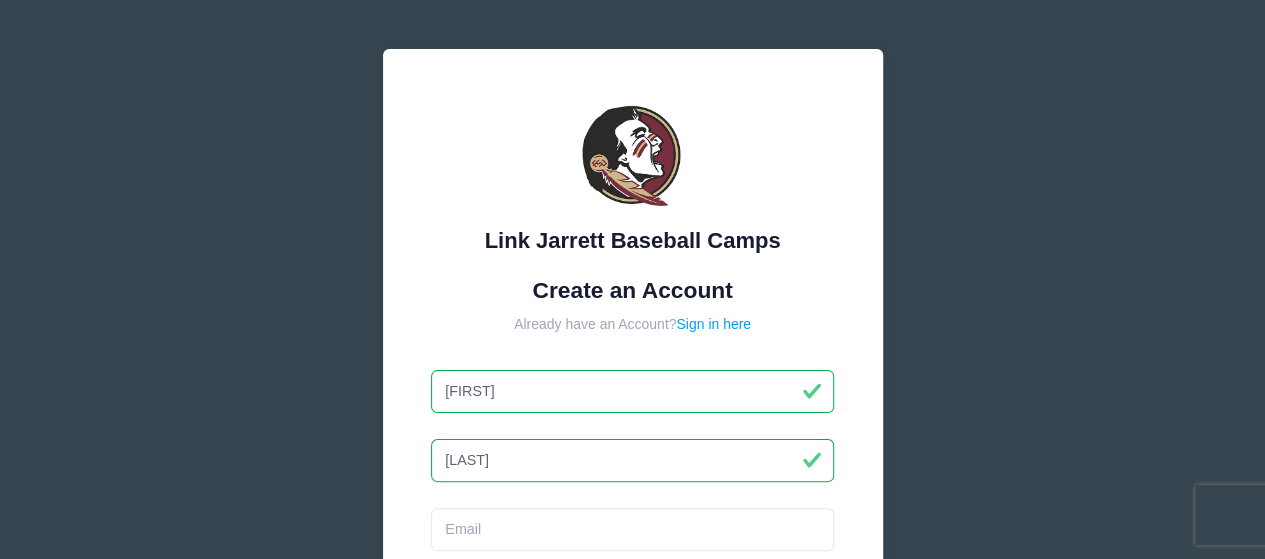 type on "[LAST]" 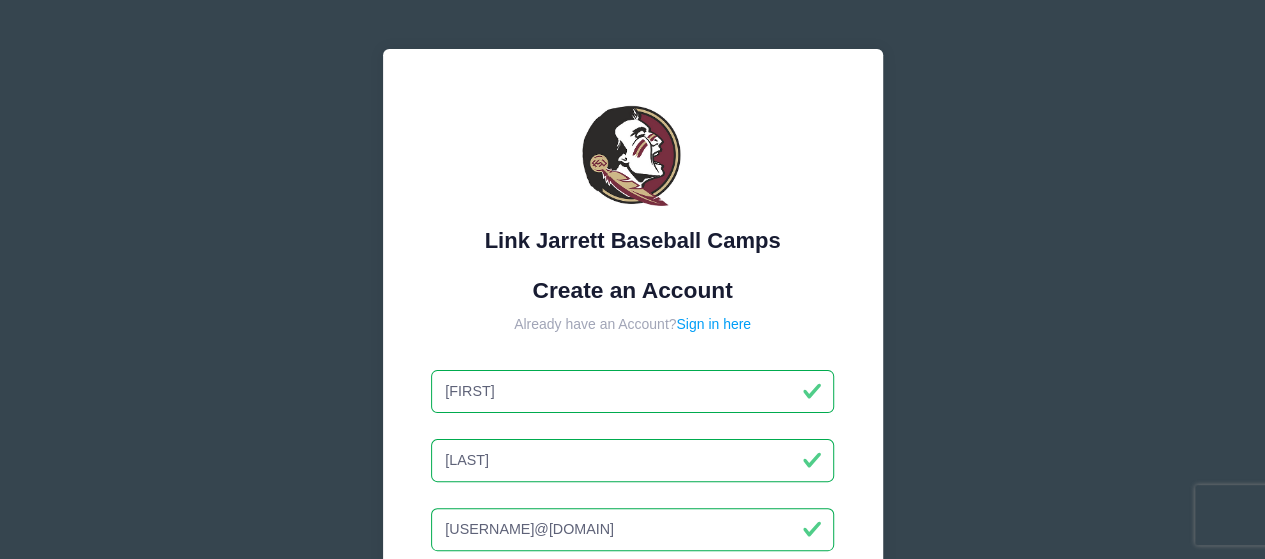 type on "[EMAIL]" 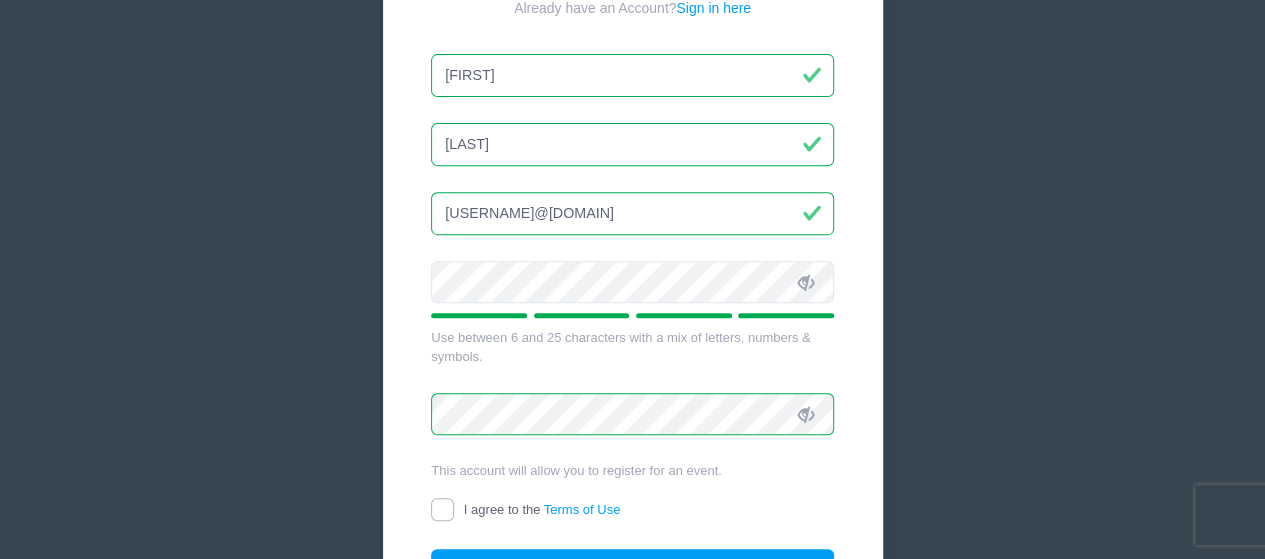 click on "I agree to the
Terms of Use" at bounding box center (442, 509) 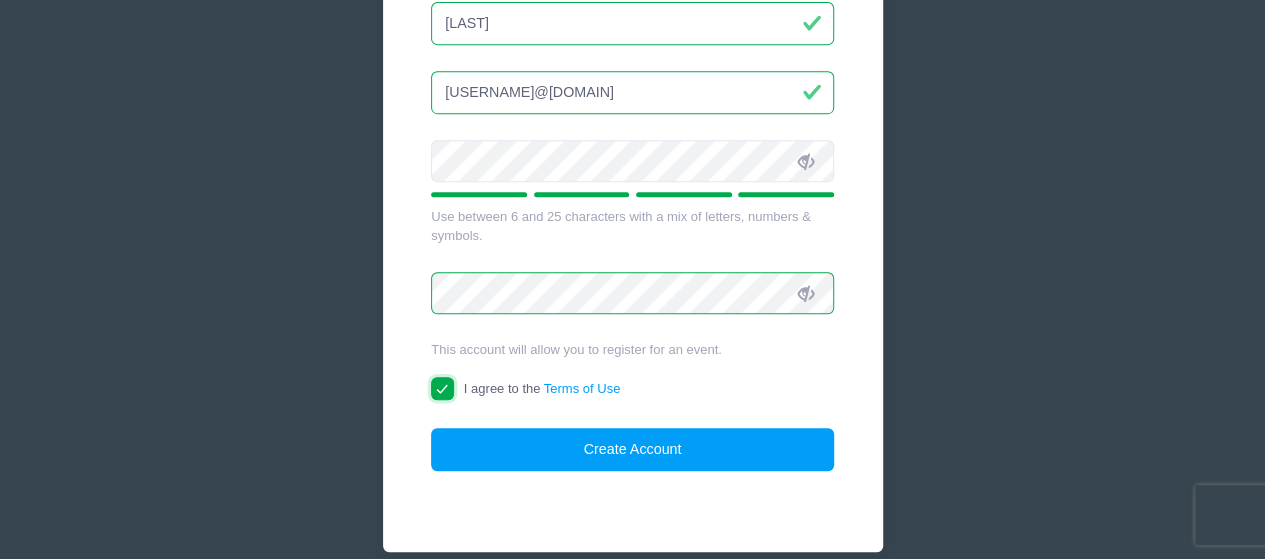 scroll, scrollTop: 439, scrollLeft: 0, axis: vertical 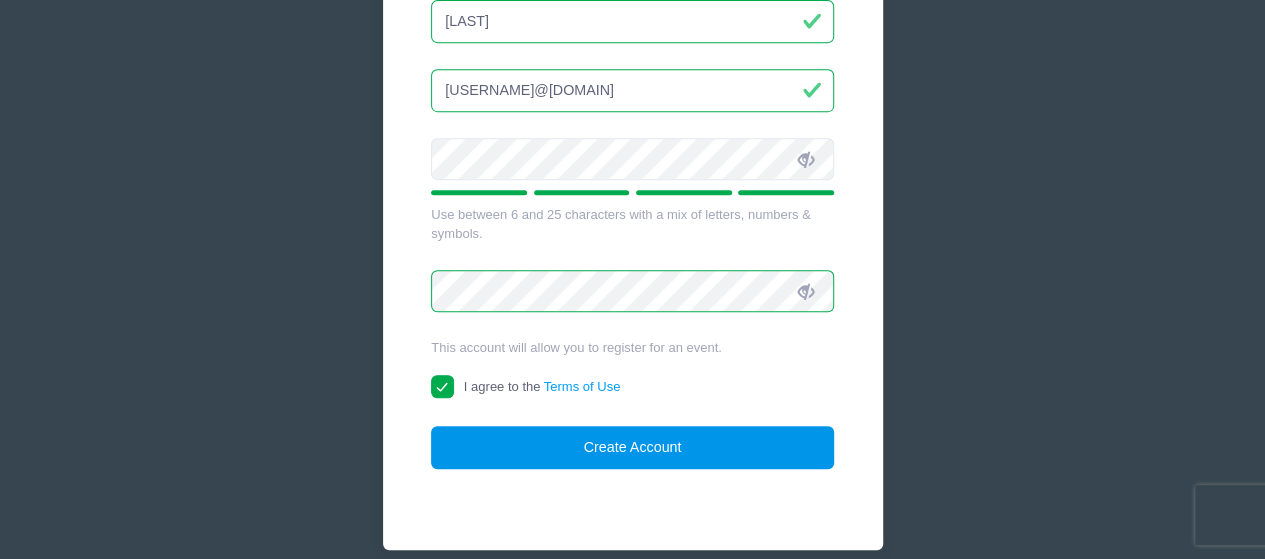 click on "Create Account" at bounding box center (632, 447) 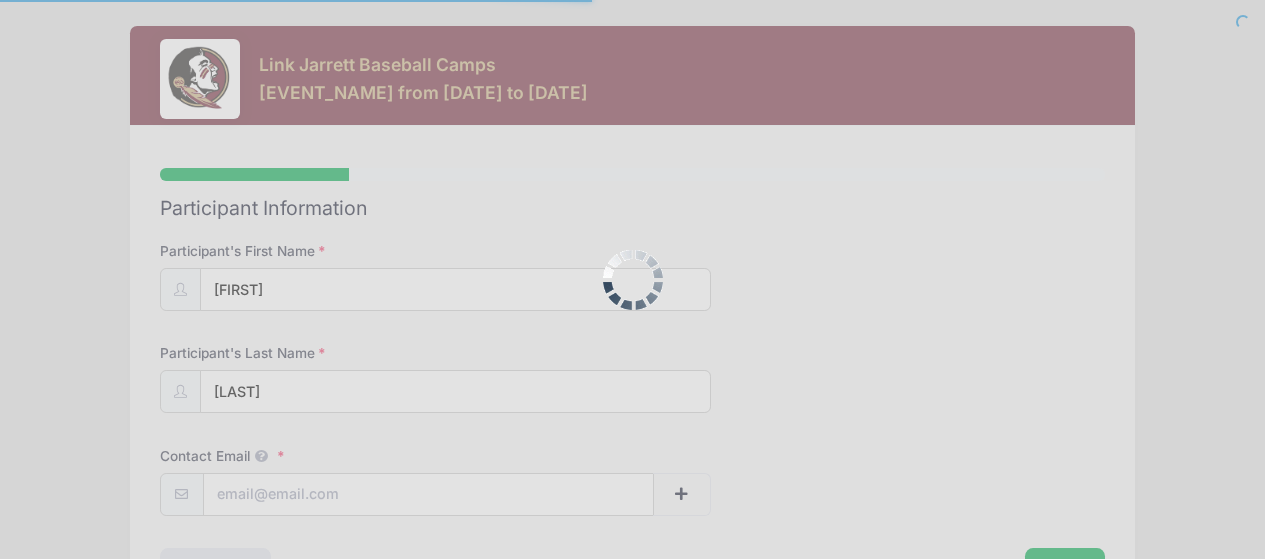 scroll, scrollTop: 0, scrollLeft: 0, axis: both 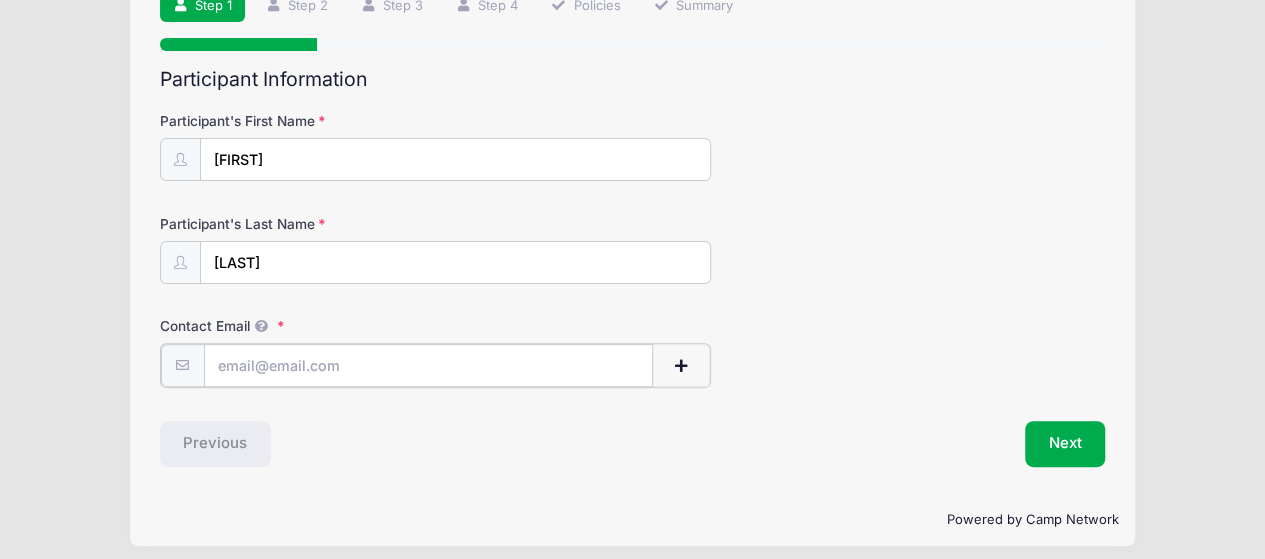 click on "Contact Email" at bounding box center [429, 365] 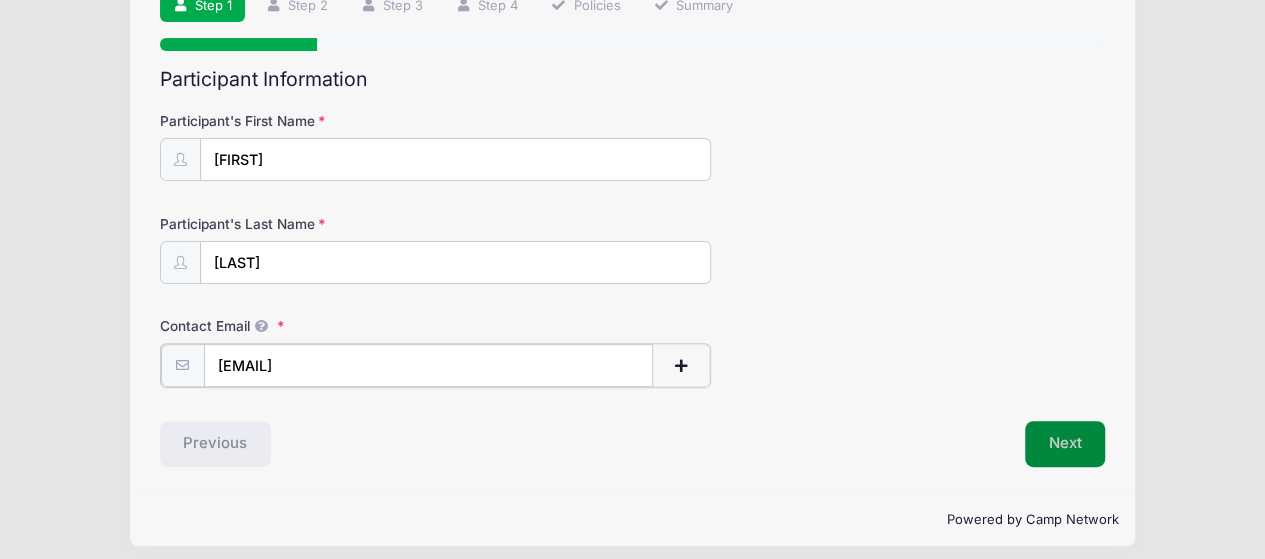 type on "[EMAIL]" 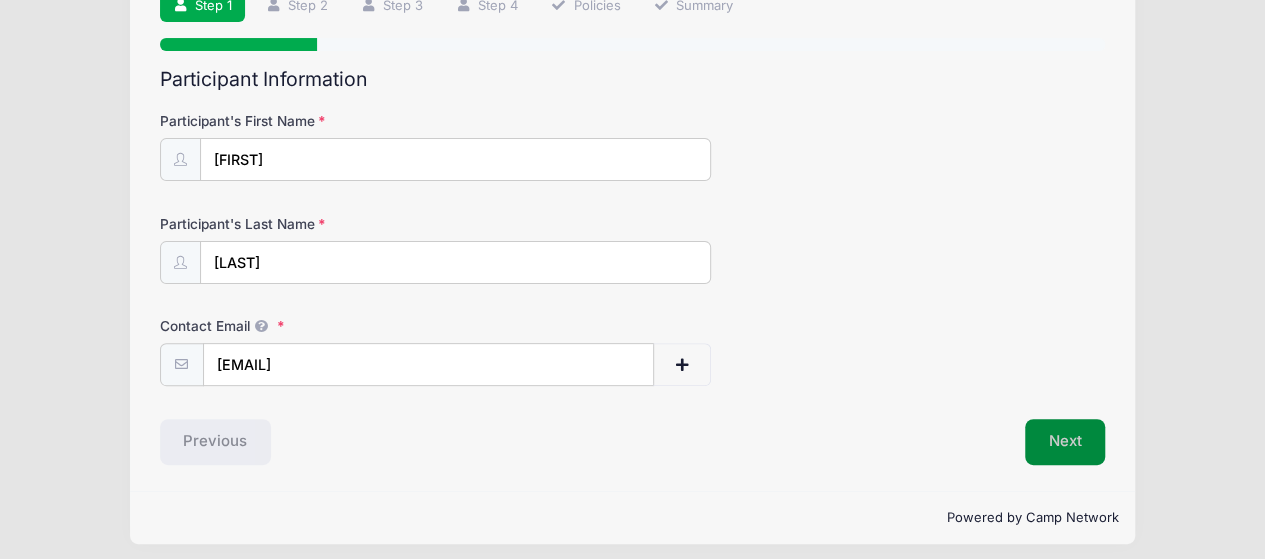 click on "Next" at bounding box center (1065, 442) 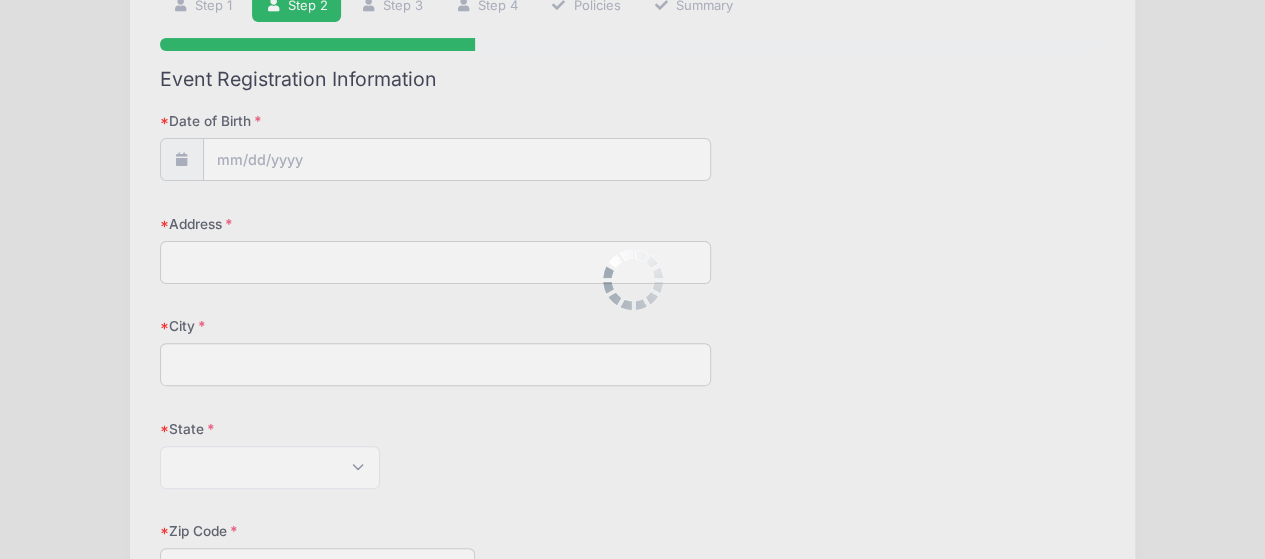scroll, scrollTop: 0, scrollLeft: 0, axis: both 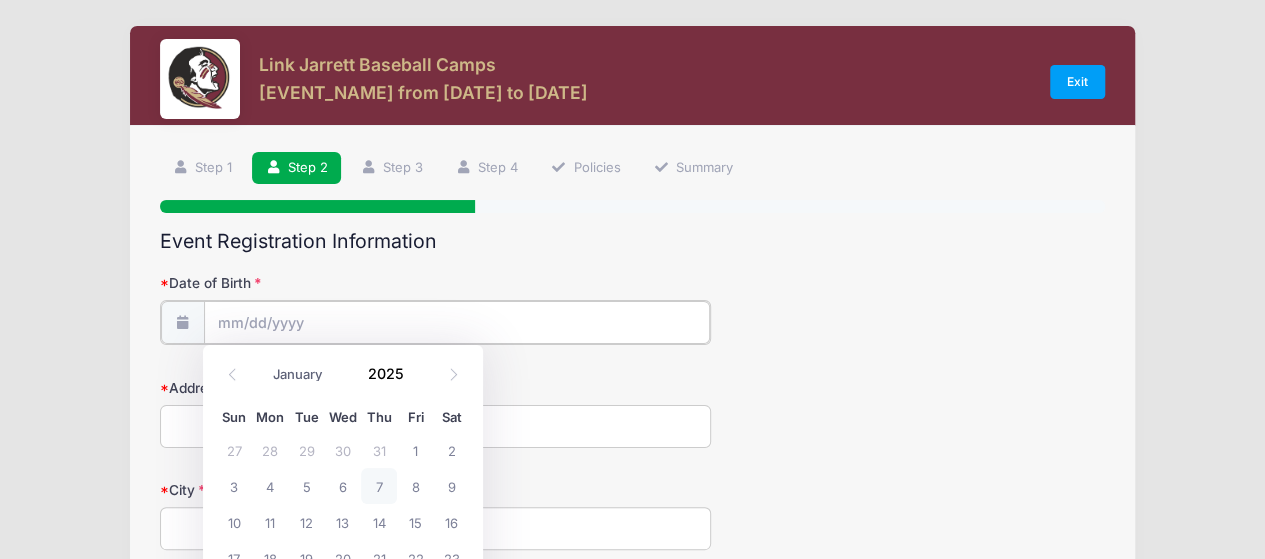 click on "Date of Birth" at bounding box center (457, 322) 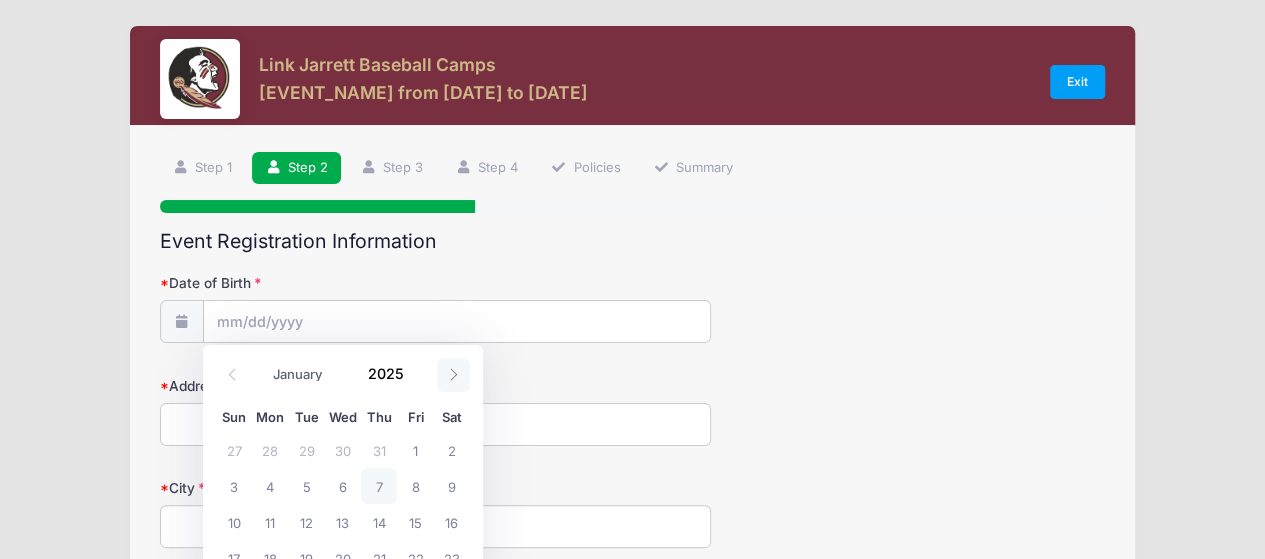 click at bounding box center (453, 375) 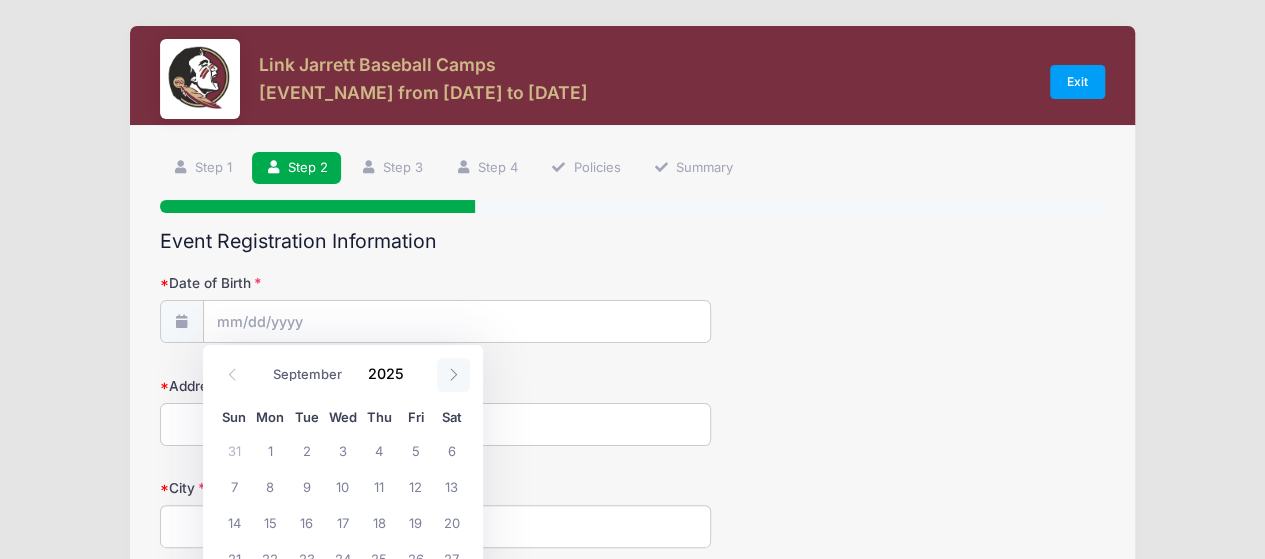 click at bounding box center (453, 375) 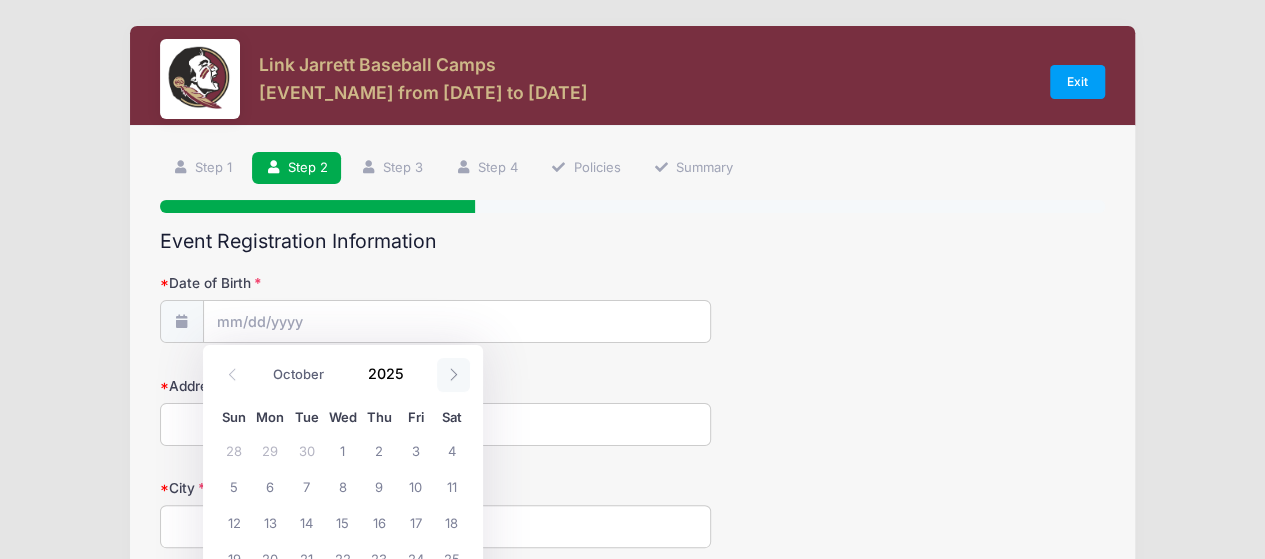click at bounding box center [453, 375] 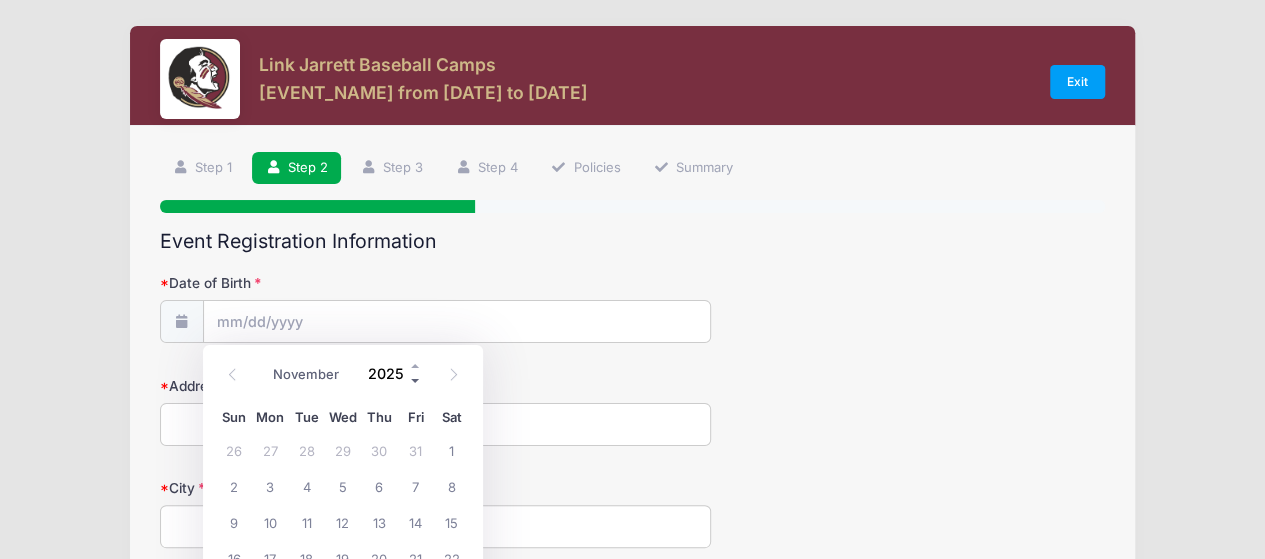 click at bounding box center (416, 381) 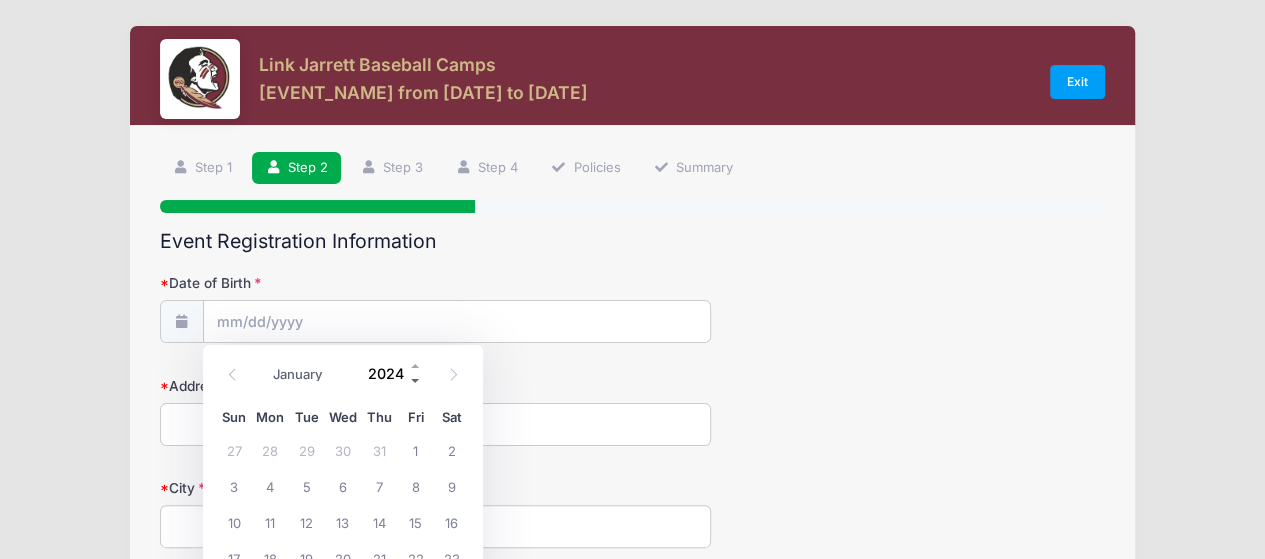 click at bounding box center (416, 381) 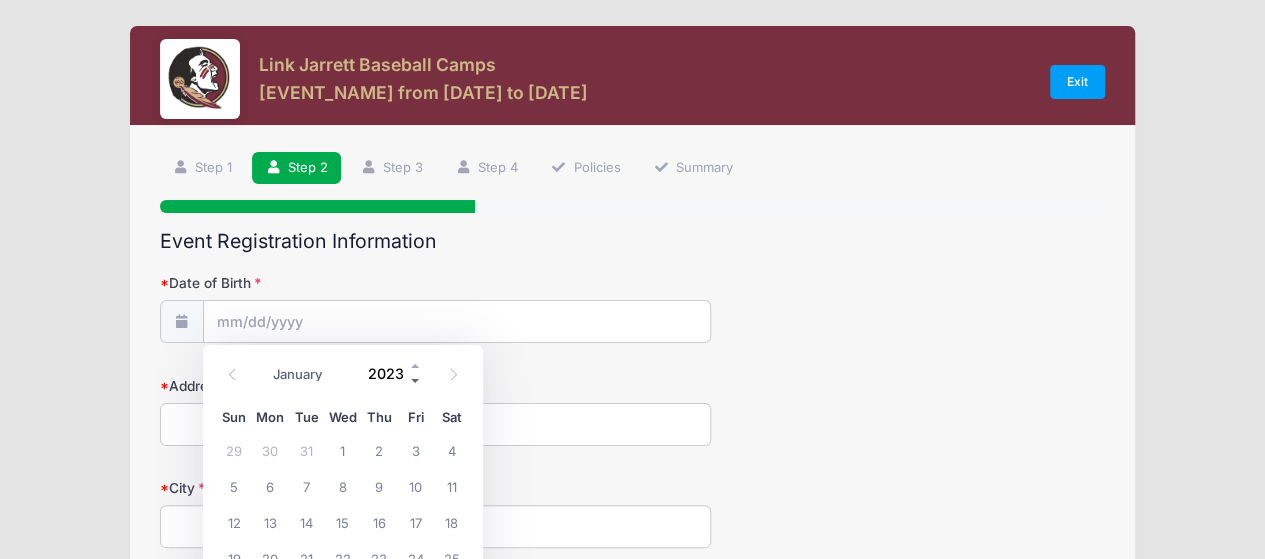click at bounding box center (416, 381) 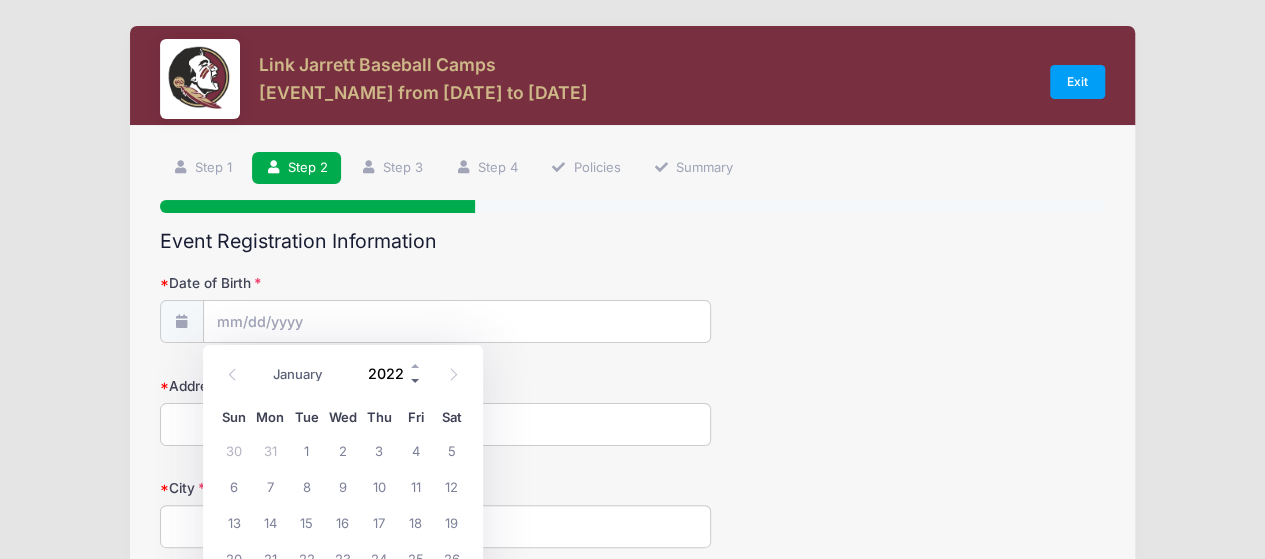 click at bounding box center [416, 381] 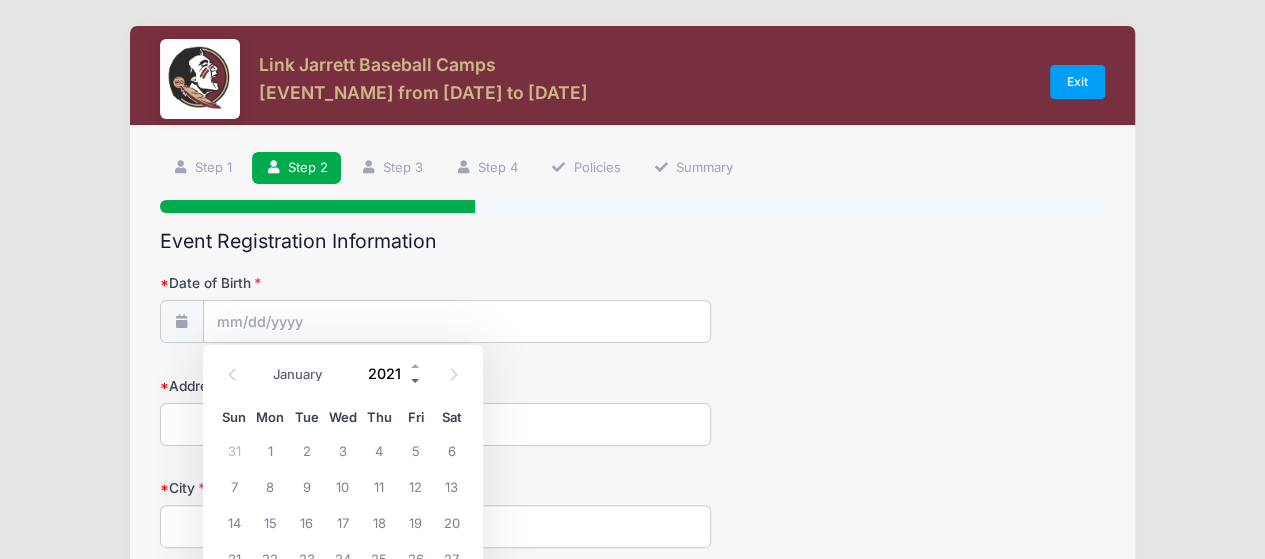 click at bounding box center [416, 381] 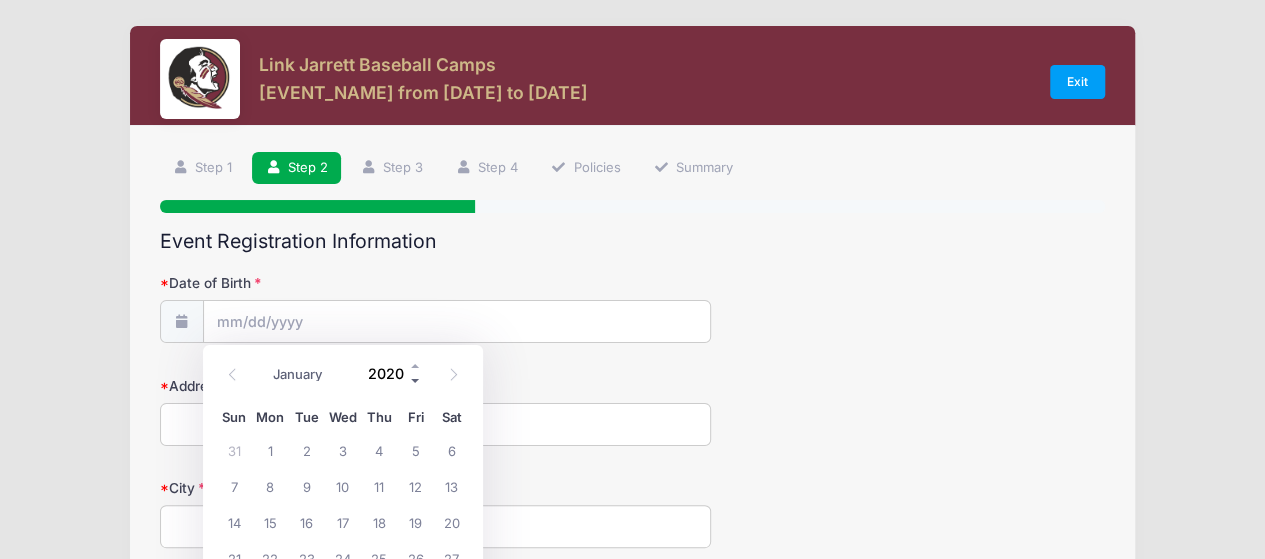 click at bounding box center [416, 381] 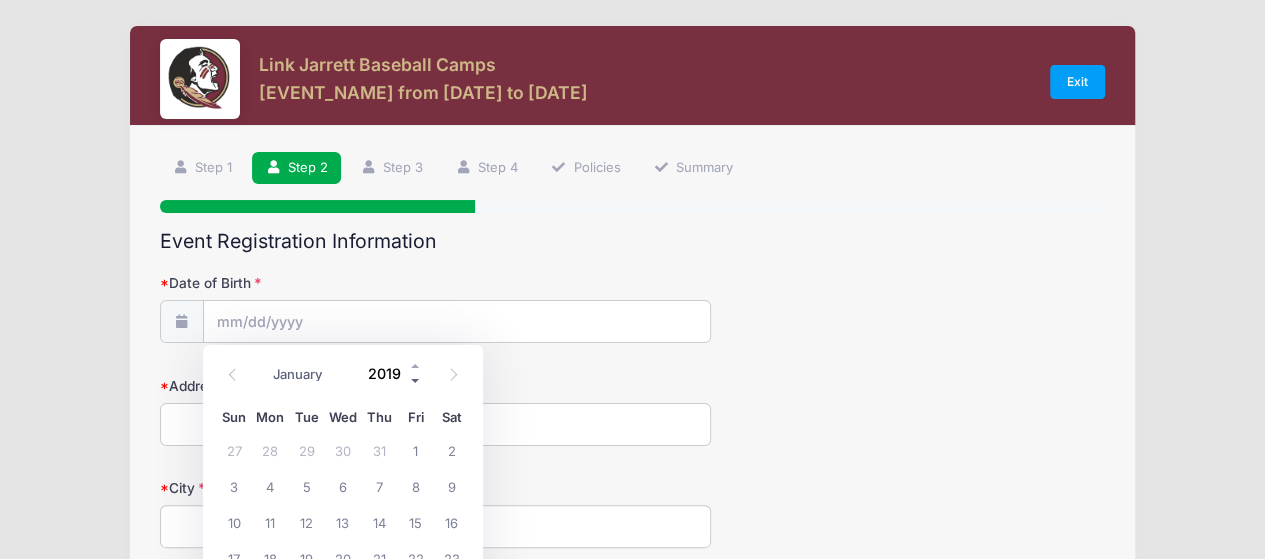 click at bounding box center (416, 381) 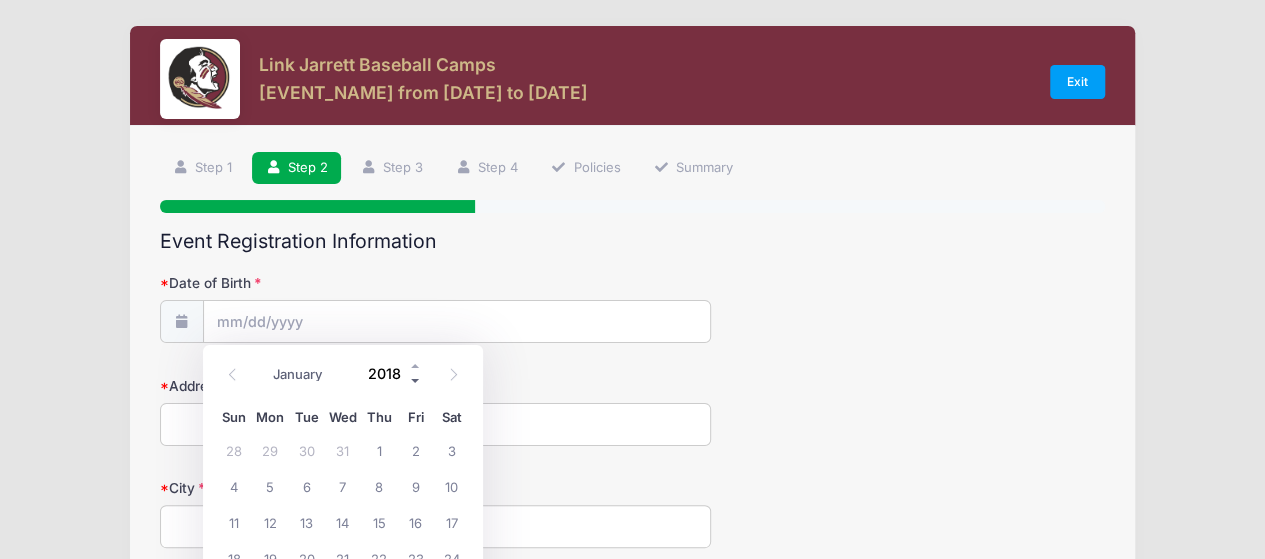 click at bounding box center (416, 381) 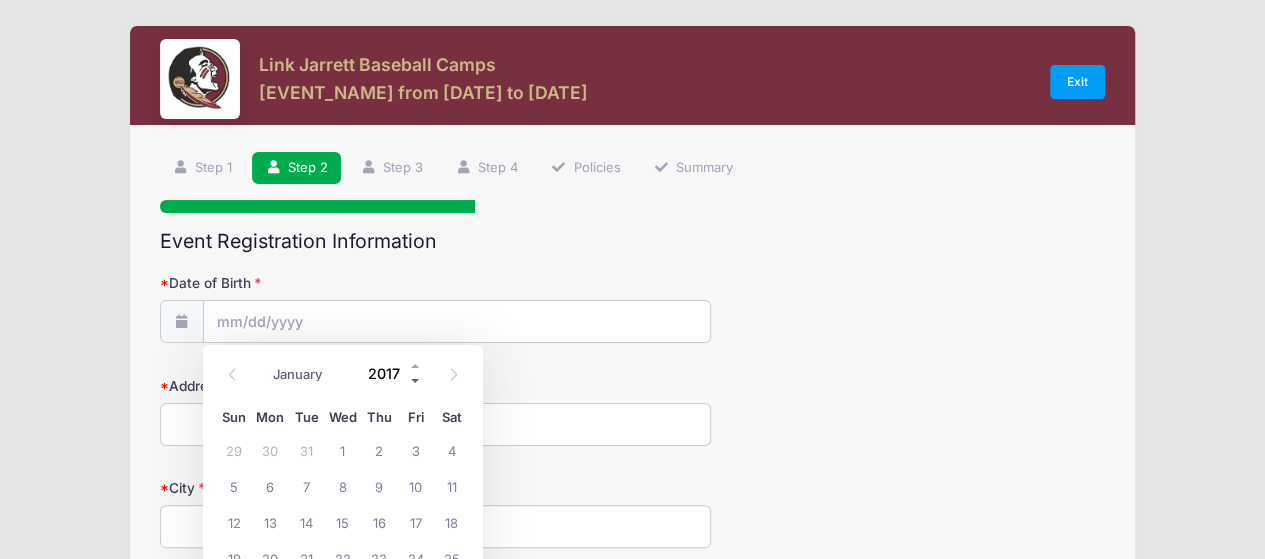 click at bounding box center (416, 381) 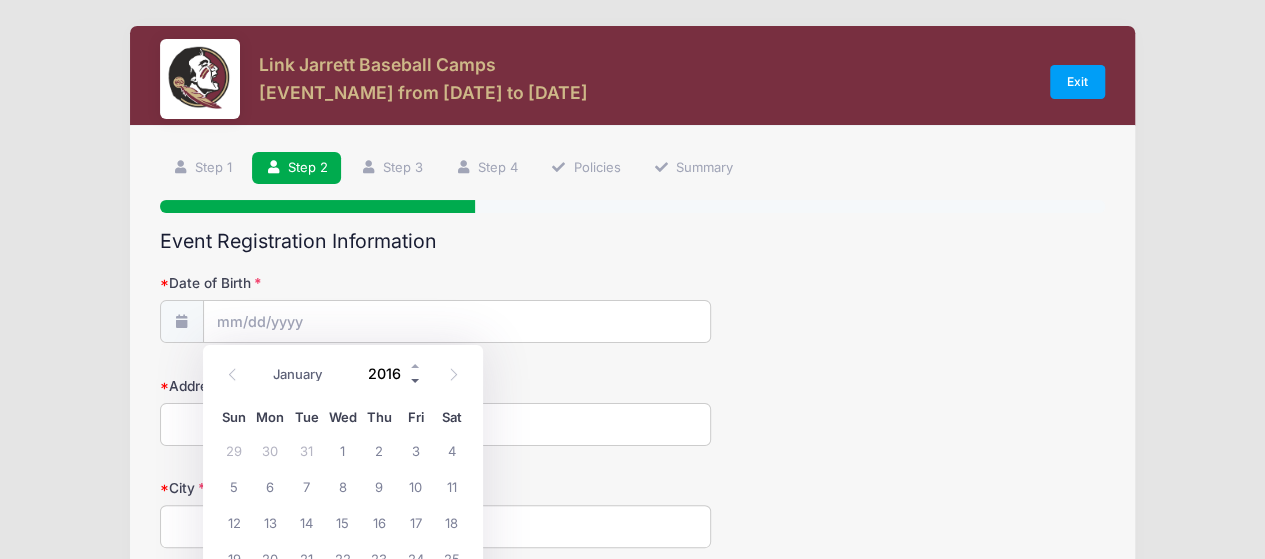 click at bounding box center (416, 381) 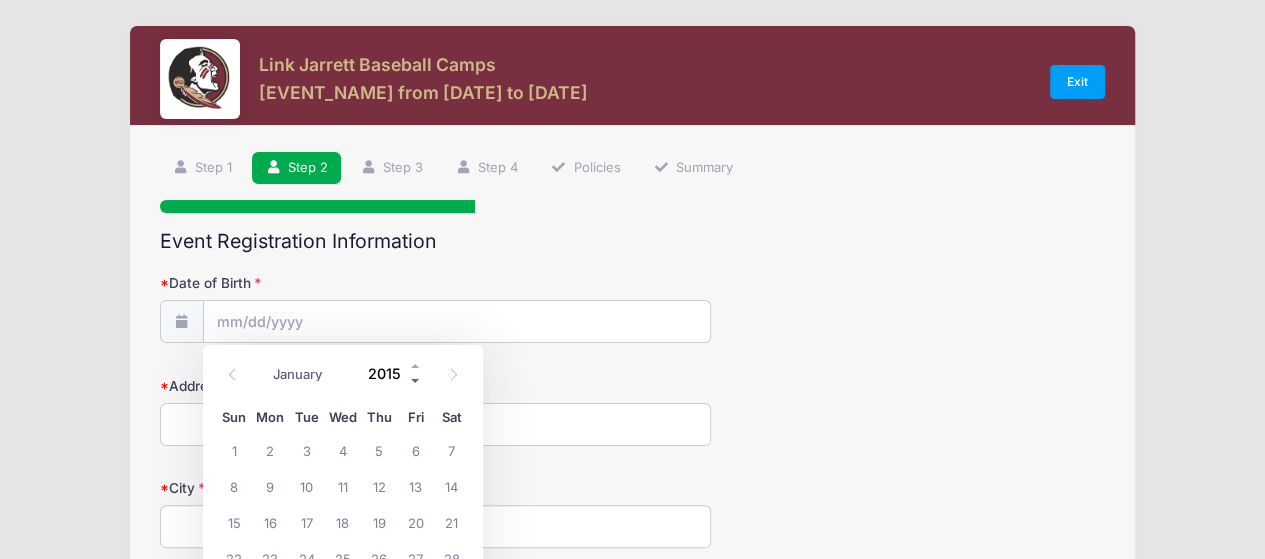 click at bounding box center (416, 381) 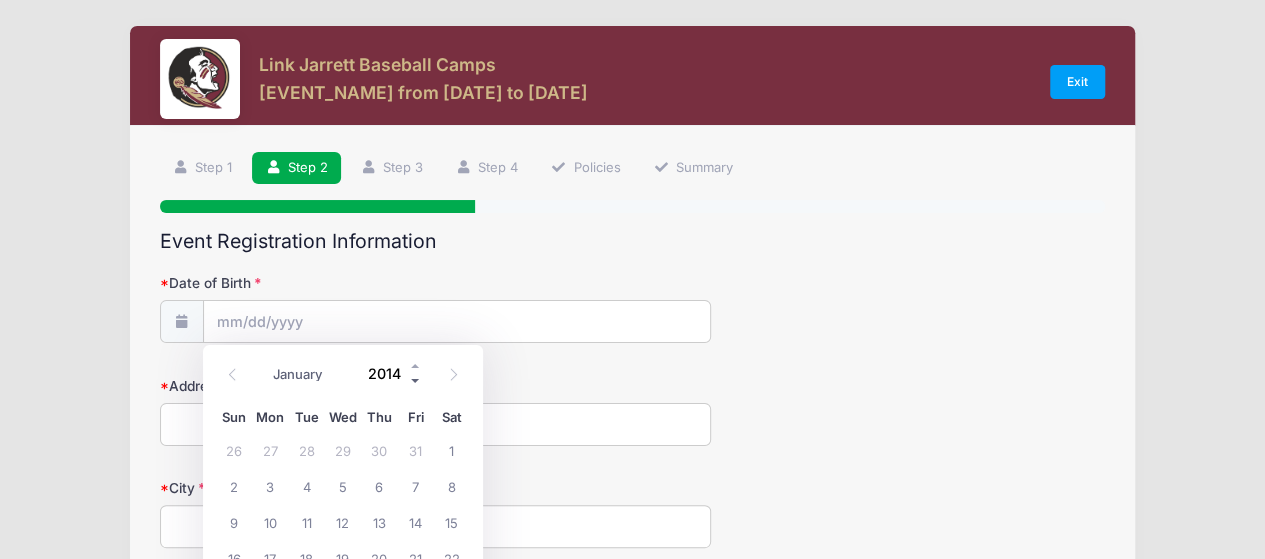 click at bounding box center [416, 381] 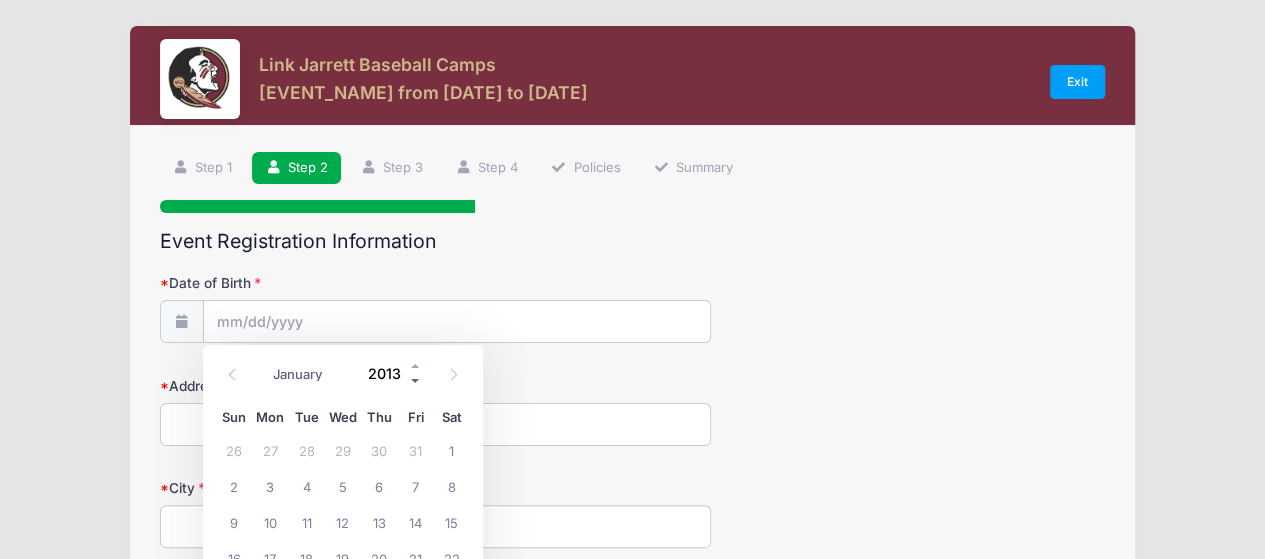 click at bounding box center (416, 381) 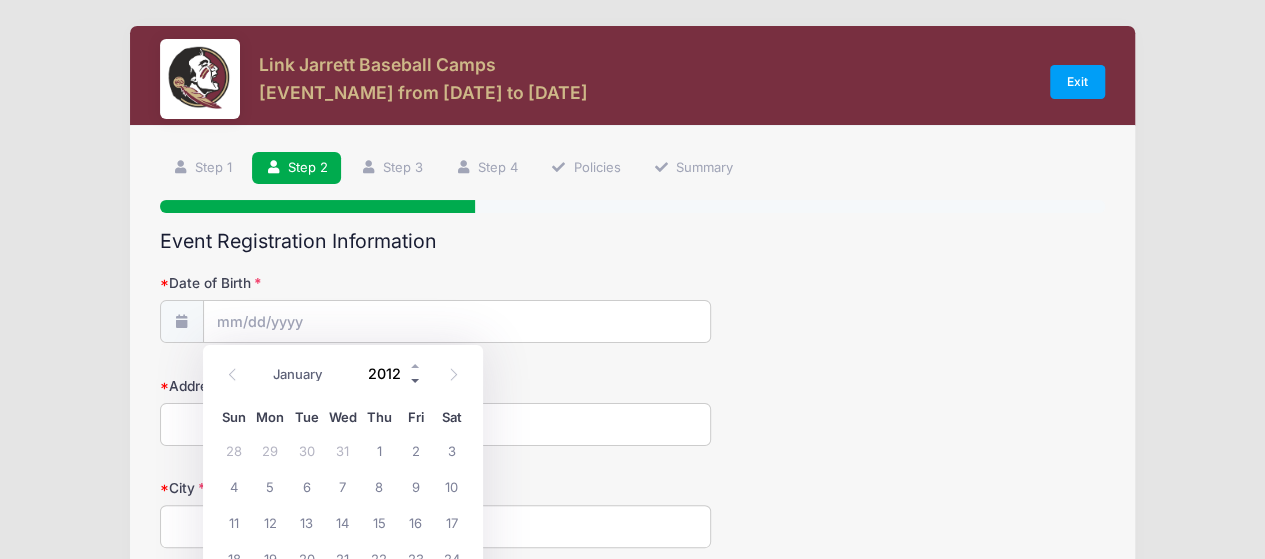 click at bounding box center (416, 381) 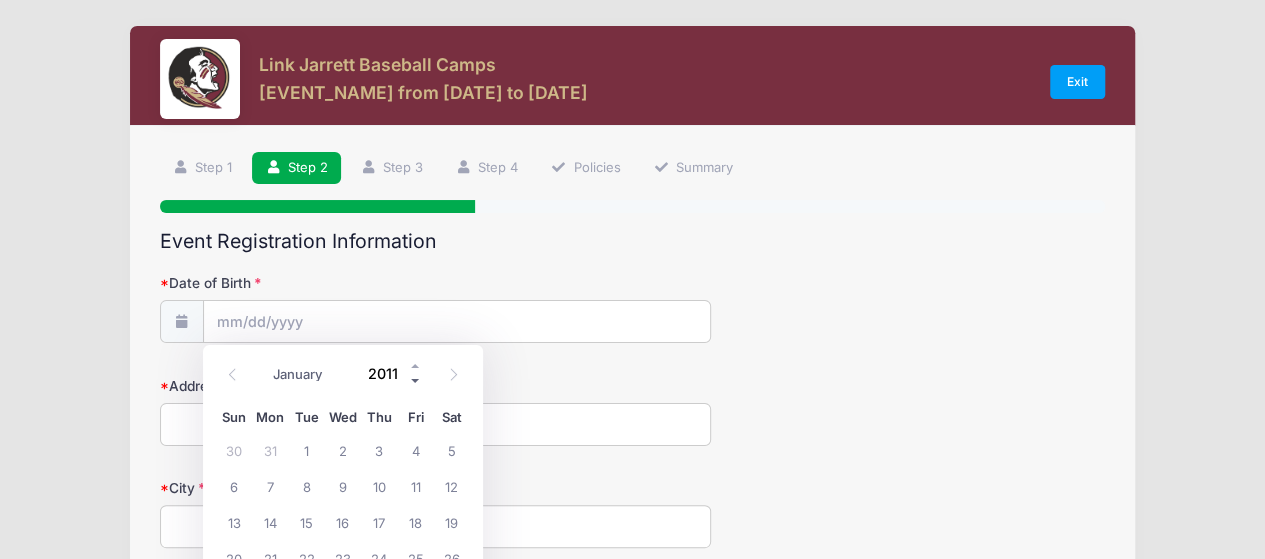 click at bounding box center (416, 381) 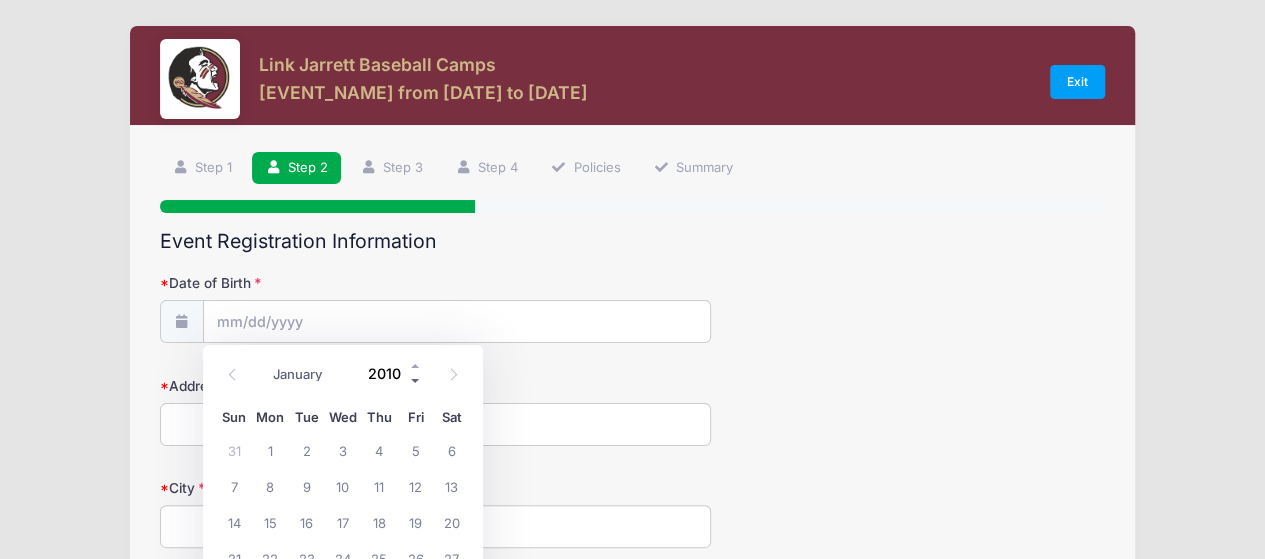 click at bounding box center [416, 381] 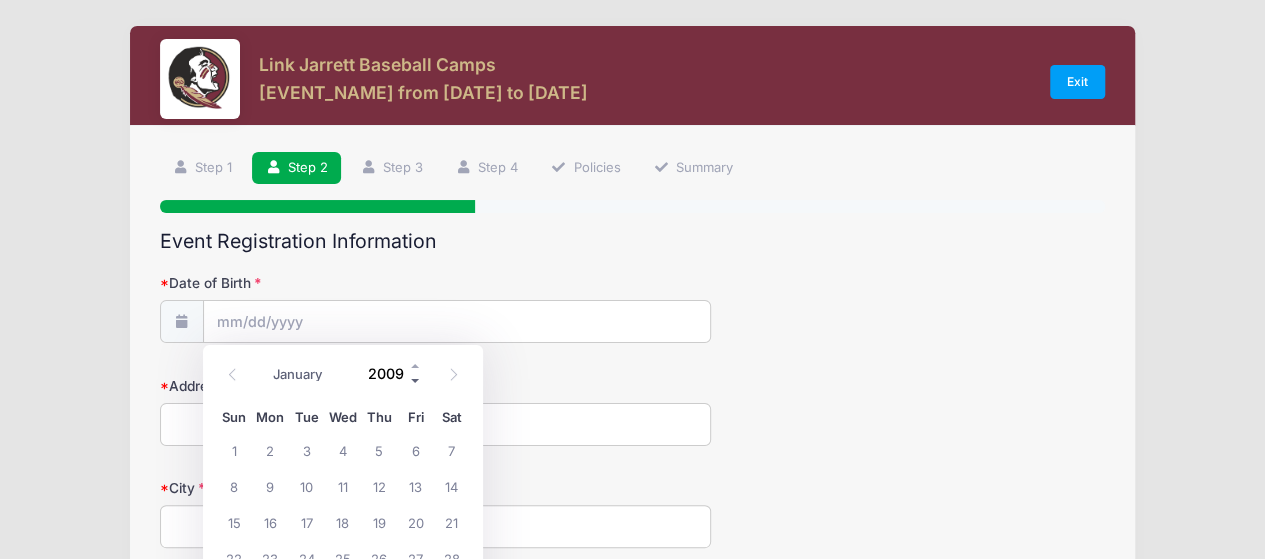 click at bounding box center [416, 381] 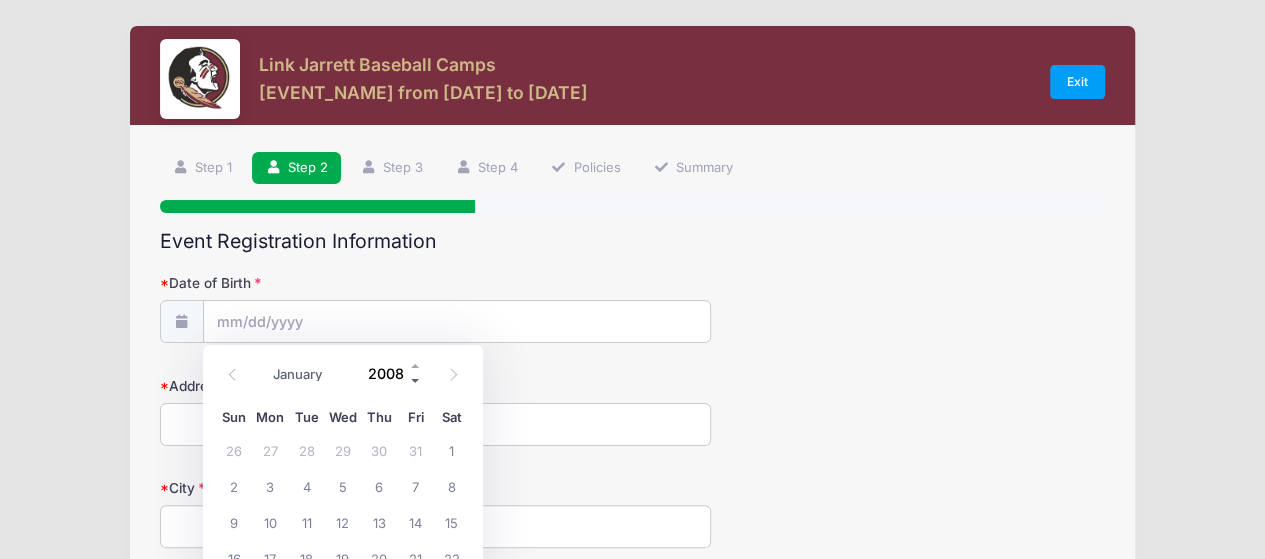 click at bounding box center [416, 381] 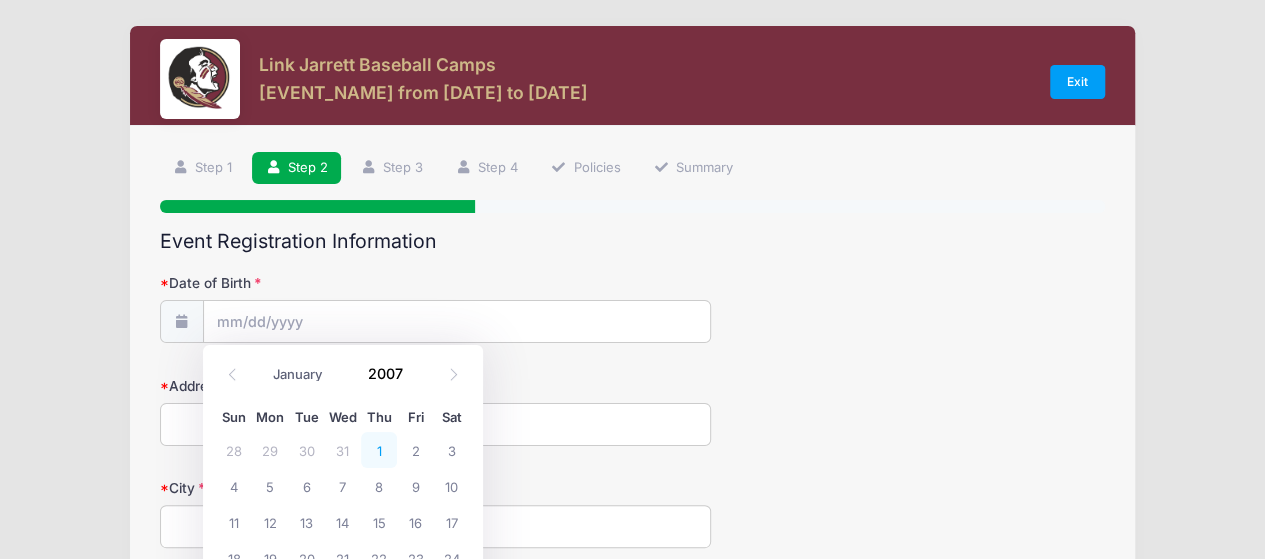click on "1" at bounding box center [379, 450] 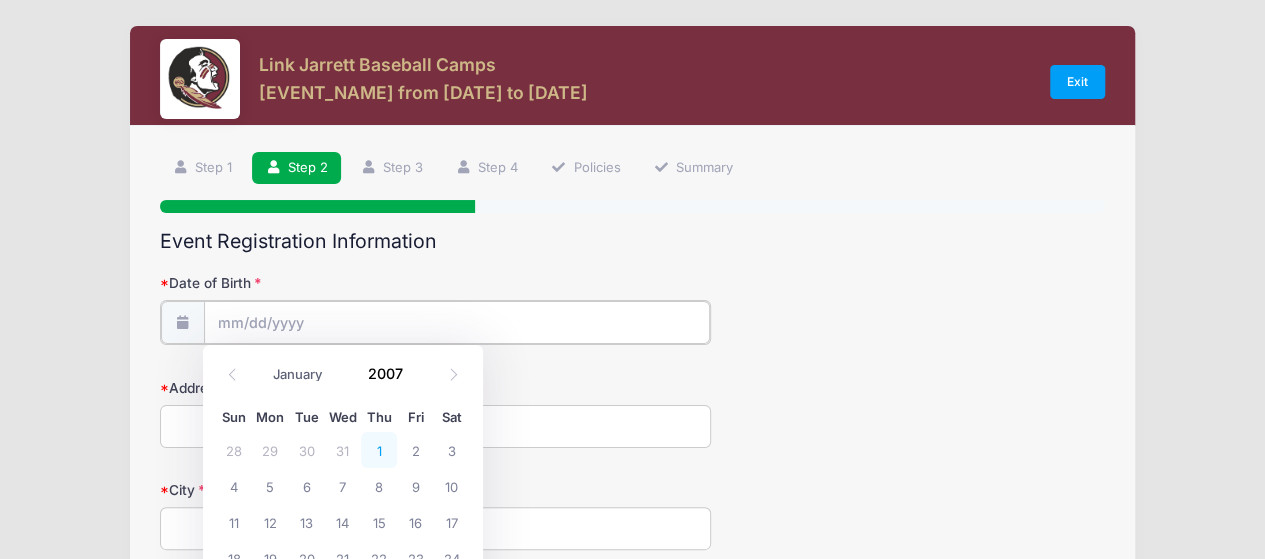 type on "[DATE]" 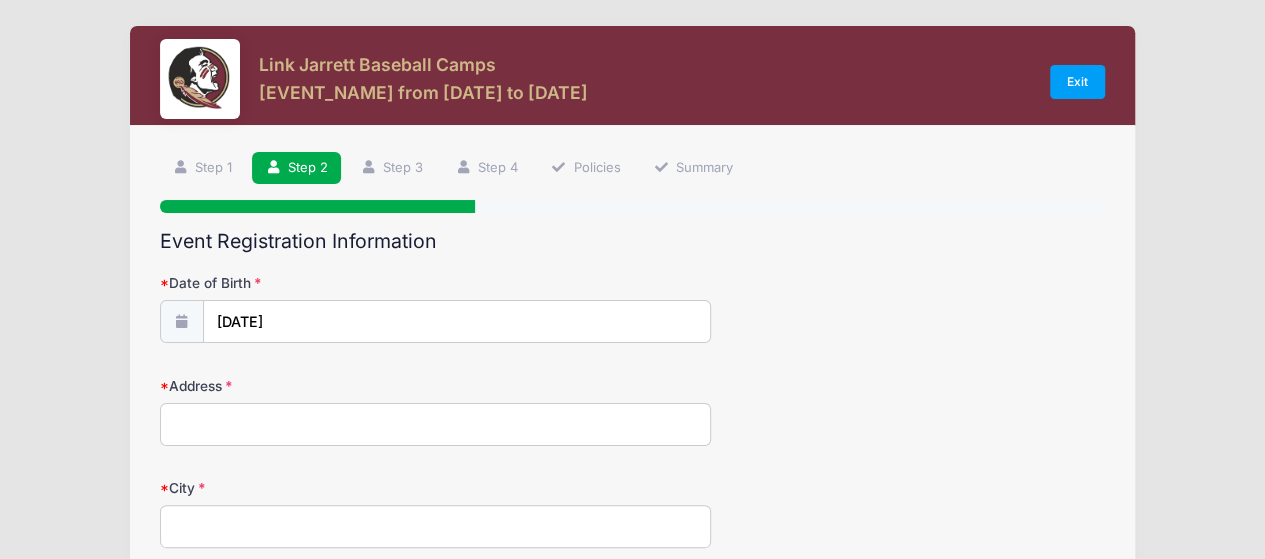 click on "Address" at bounding box center (436, 424) 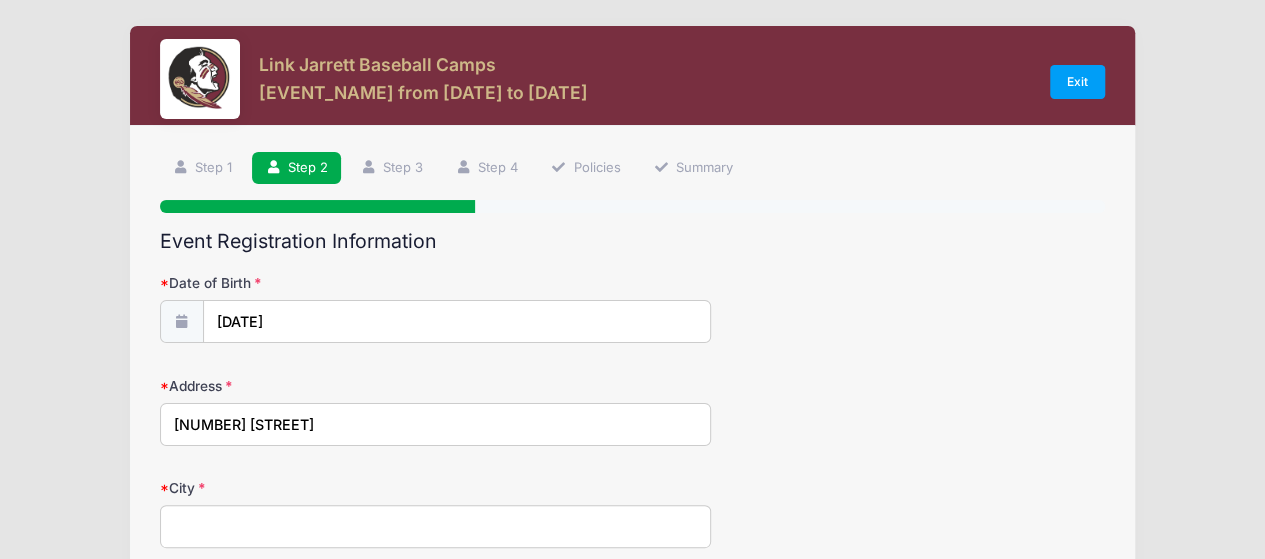 type on "[NUMBER] [STREET]" 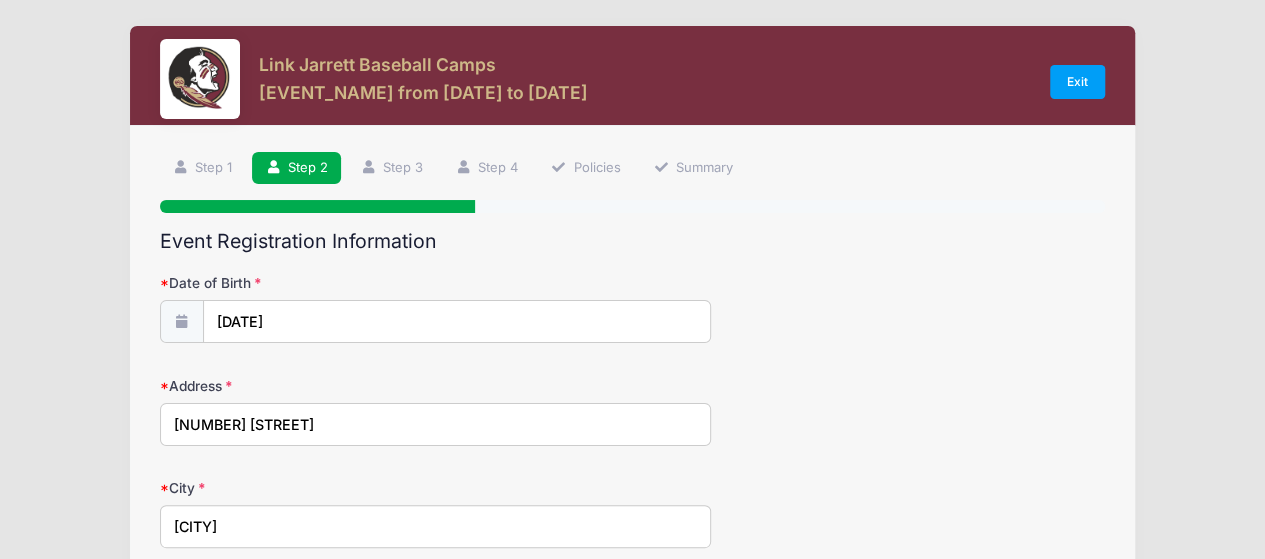 type on "[CITY]" 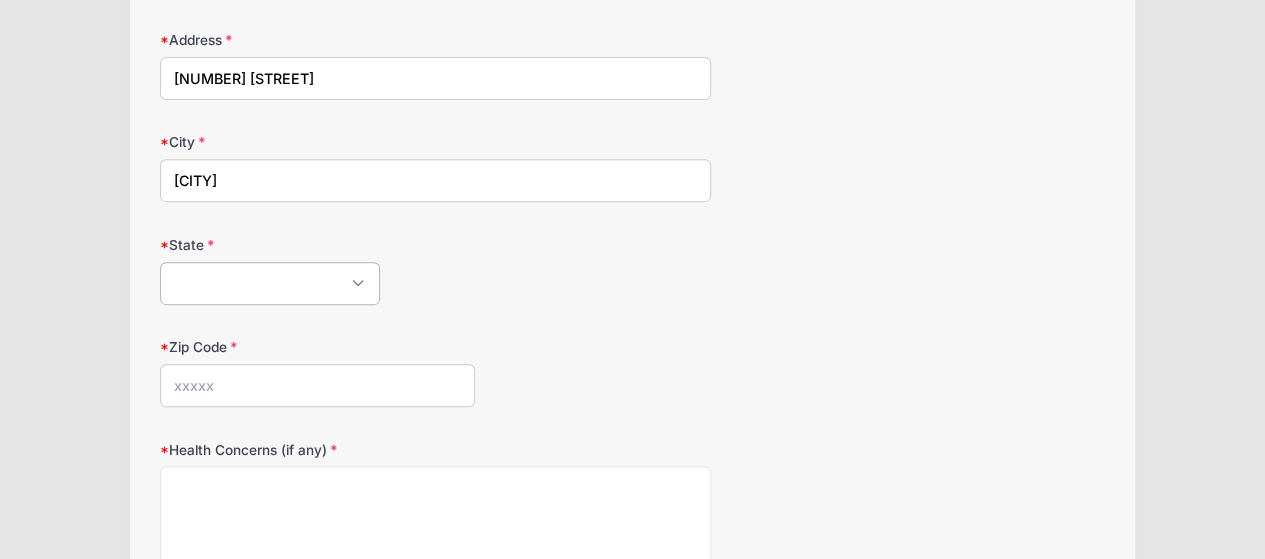 click on "Alabama Alaska American Samoa Arizona Arkansas Armed Forces Africa Armed Forces Americas Armed Forces Canada Armed Forces Europe Armed Forces Middle East Armed Forces Pacific California Colorado Connecticut Delaware District of Columbia Federated States Of Micronesia Florida Georgia Guam Hawaii Idaho Illinois Indiana Iowa Kansas Kentucky Louisiana Maine Marshall Islands Maryland Massachusetts Michigan Minnesota Mississippi Missouri Montana Nebraska Nevada New Hampshire New Jersey New Mexico New York North Carolina North Dakota Northern Mariana Islands Ohio Oklahoma Oregon Palau Pennsylvania Puerto Rico Rhode Island South Carolina South Dakota Tennessee Texas Utah Vermont Virgin Islands Virginia Washington West Virginia Wisconsin Wyoming Other-Canada Other" at bounding box center [270, 283] 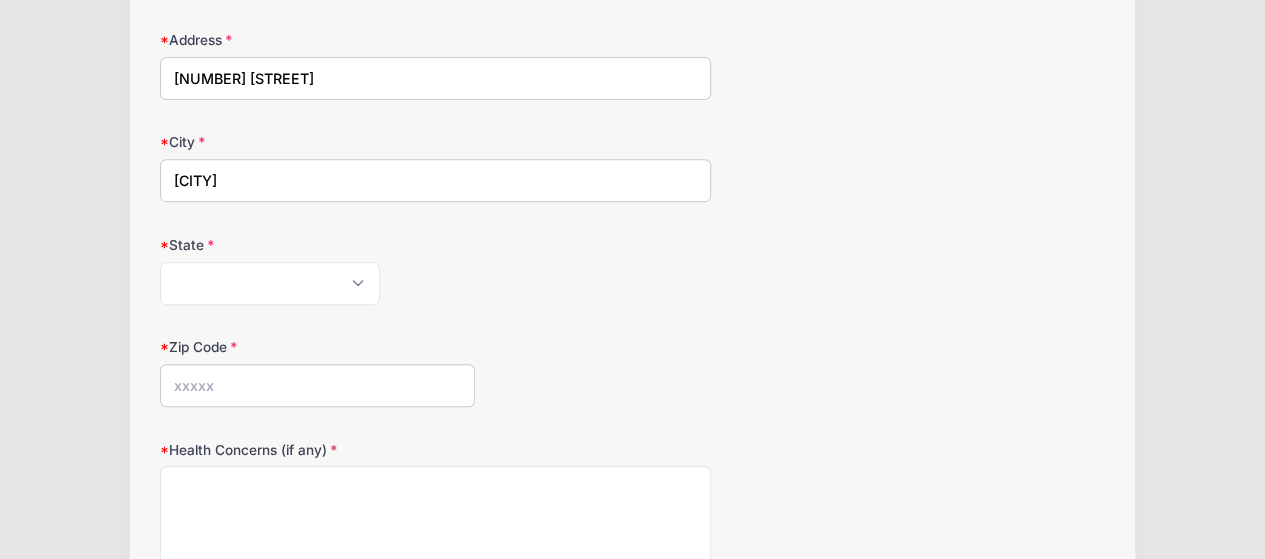 click on "Zip Code" at bounding box center (317, 385) 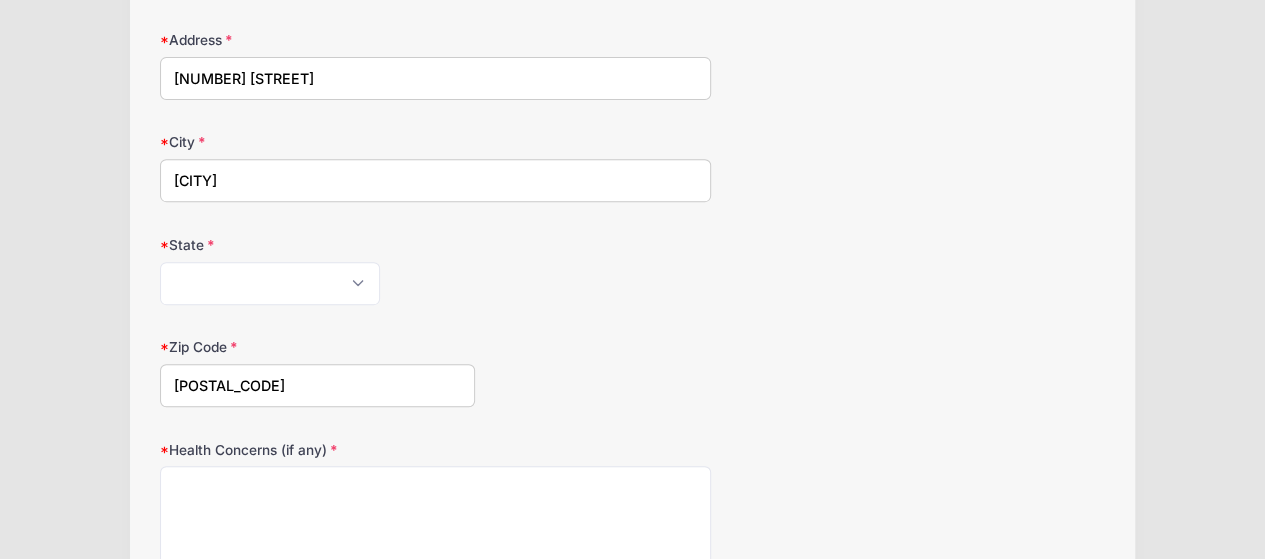 type on "[POSTAL_CODE]" 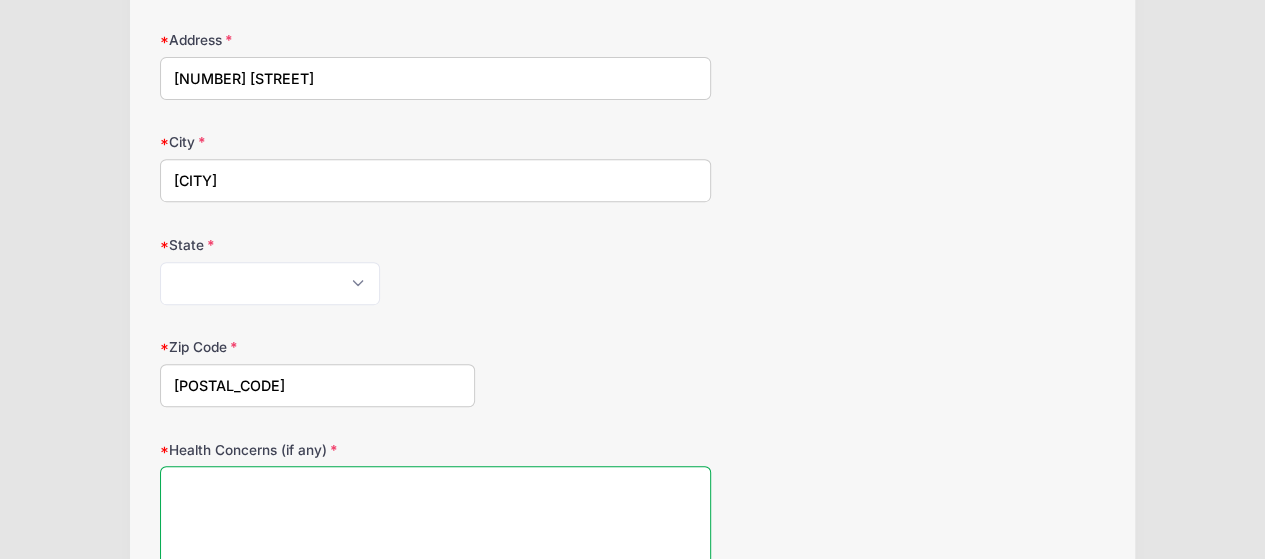 click on "Health Concerns (if any)" at bounding box center (436, 530) 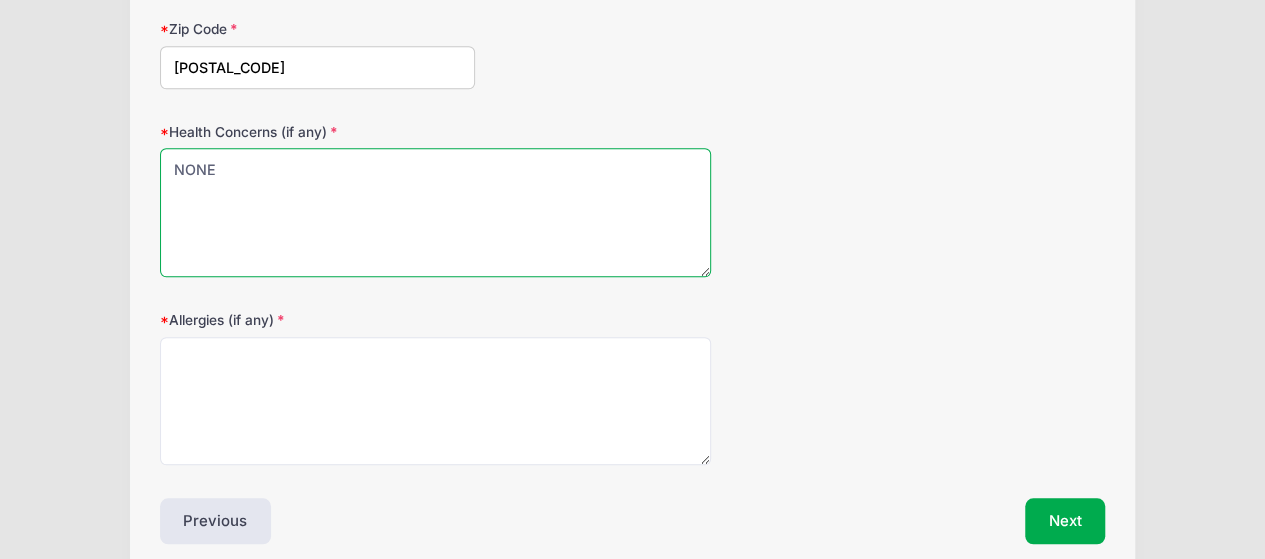 scroll, scrollTop: 679, scrollLeft: 0, axis: vertical 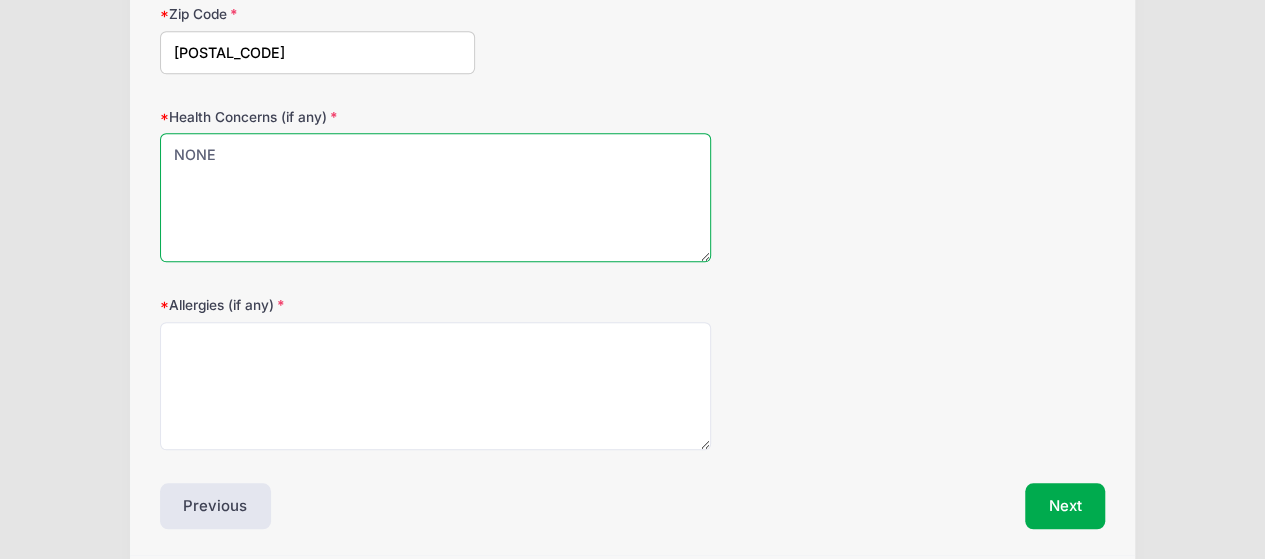 type on "NONE" 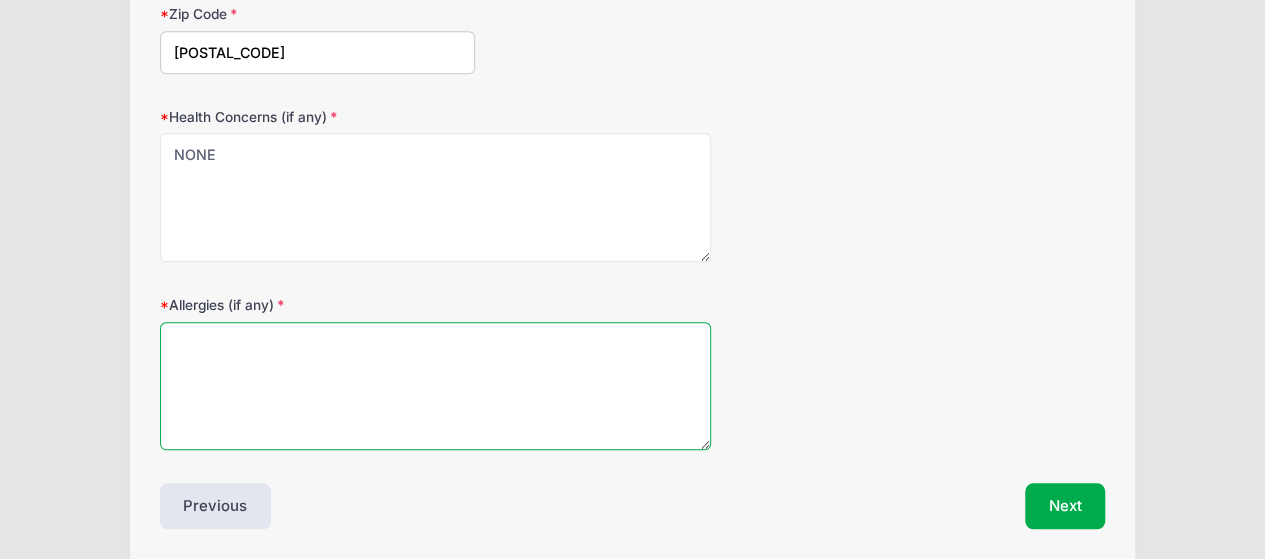 click on "Allergies (if any)" at bounding box center [436, 386] 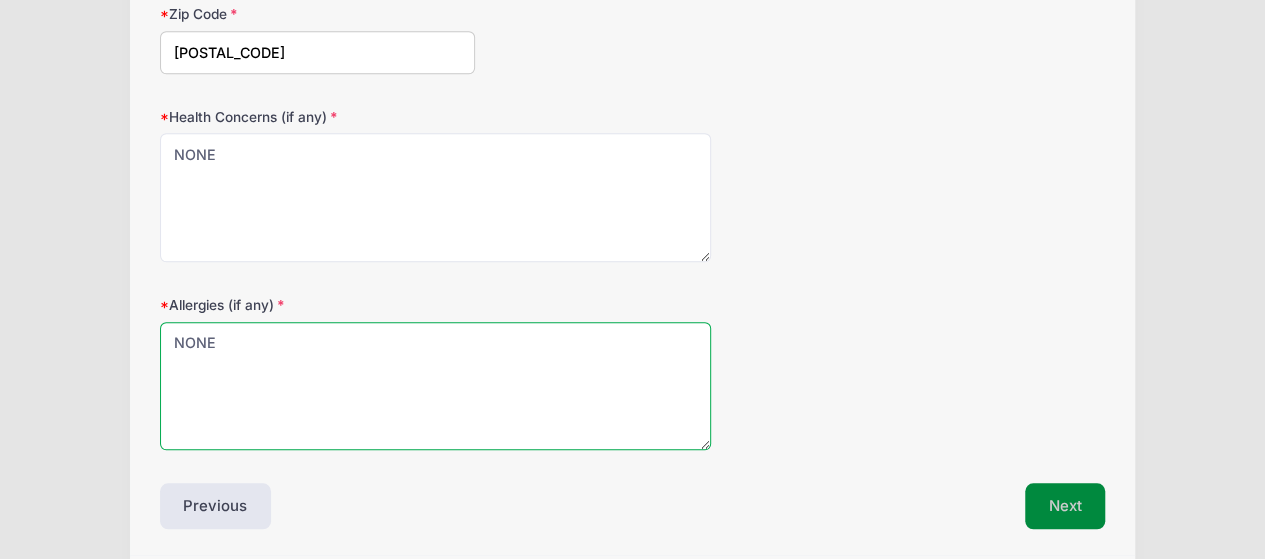 type on "NONE" 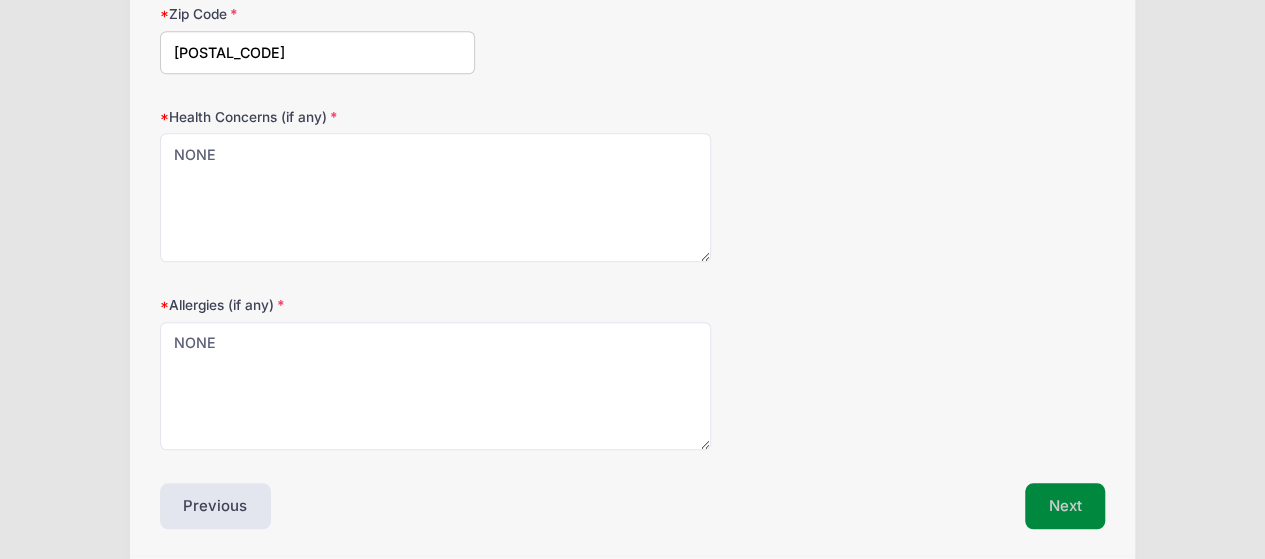 click on "Next" at bounding box center [1065, 506] 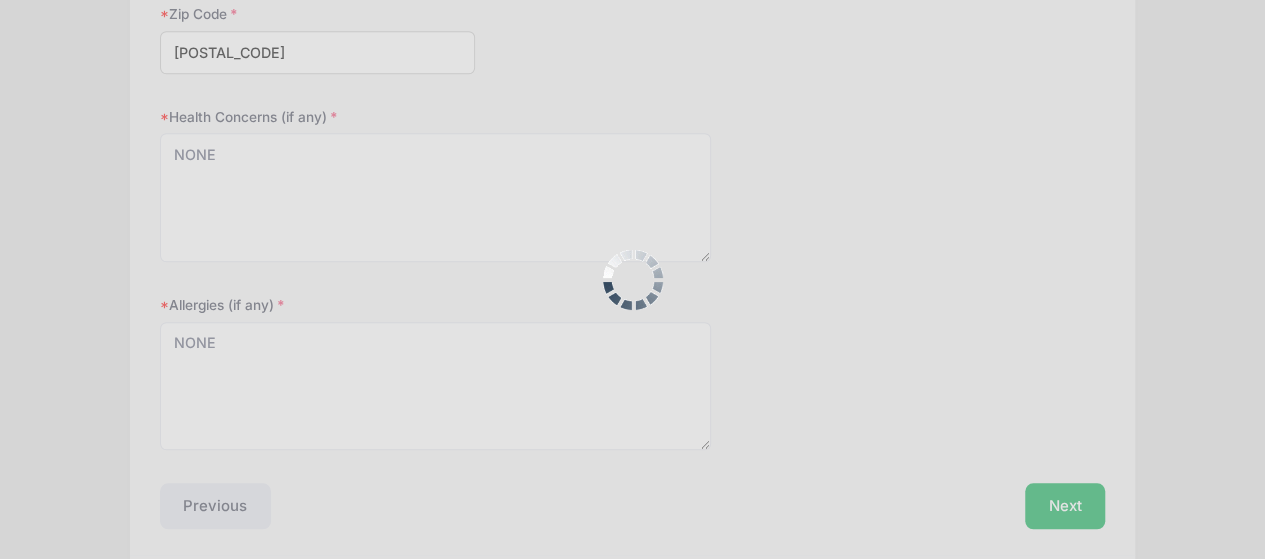 scroll, scrollTop: 326, scrollLeft: 0, axis: vertical 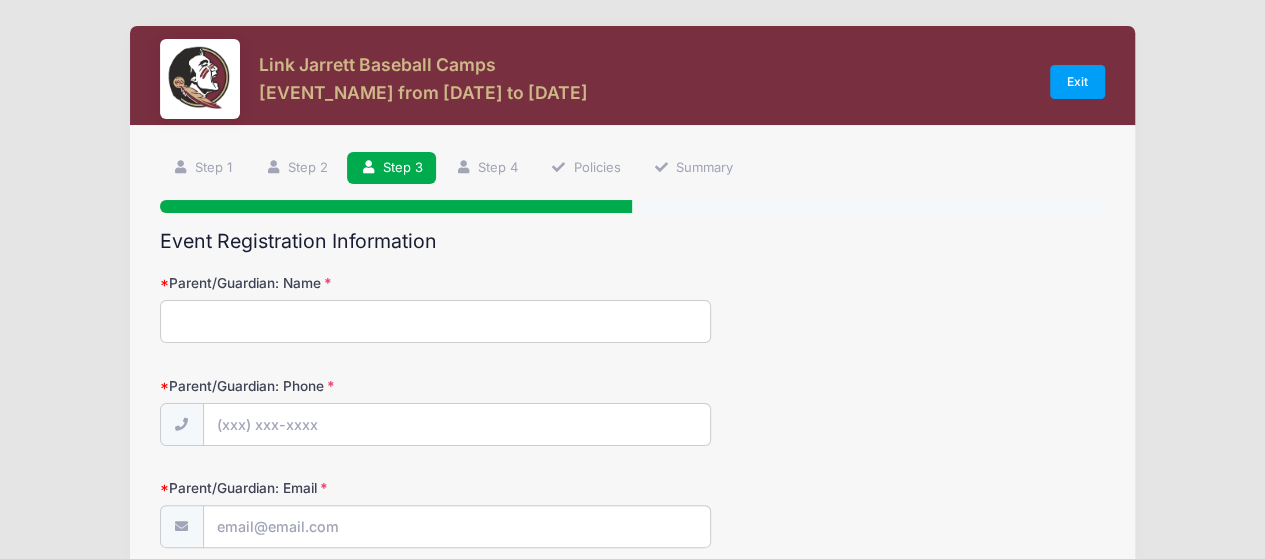 click on "Parent/Guardian: Name" at bounding box center (436, 321) 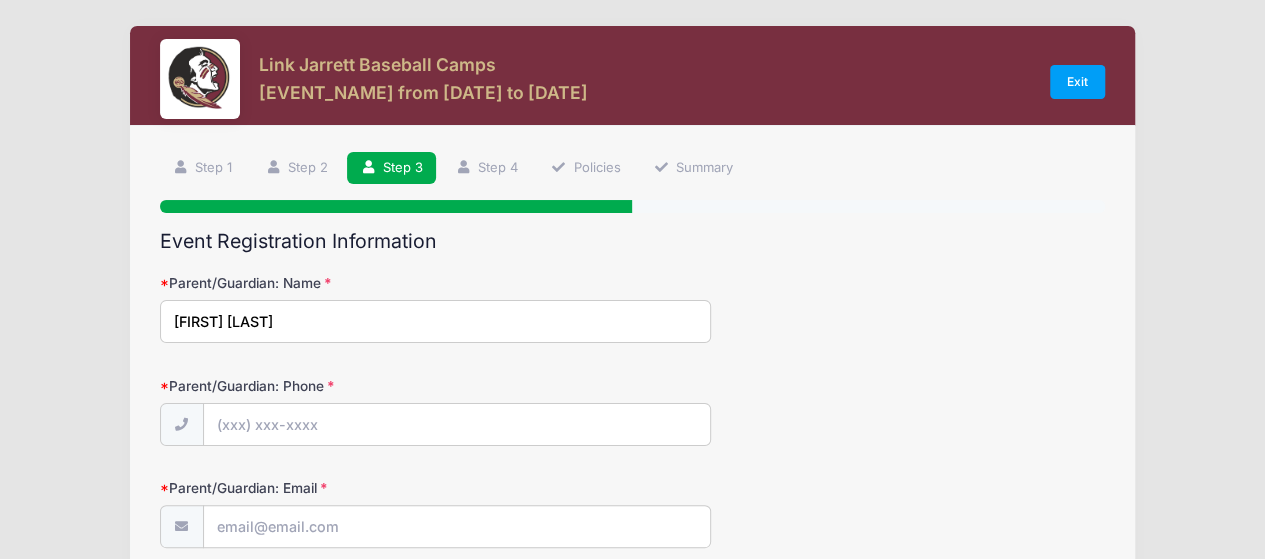 type on "[FIRST] [LAST]" 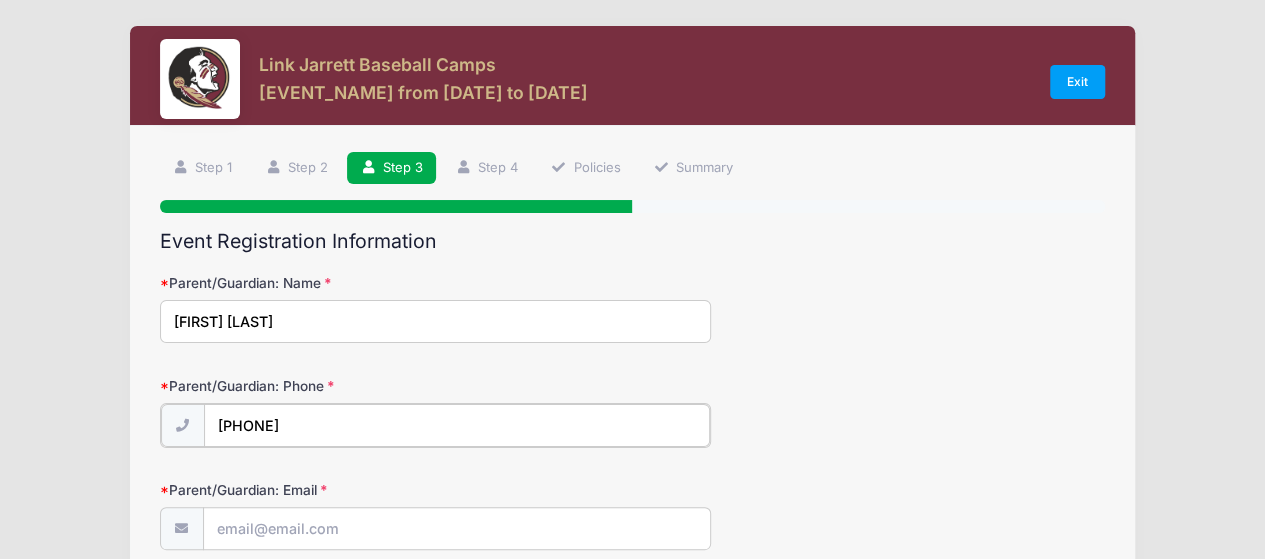 type on "[PHONE]" 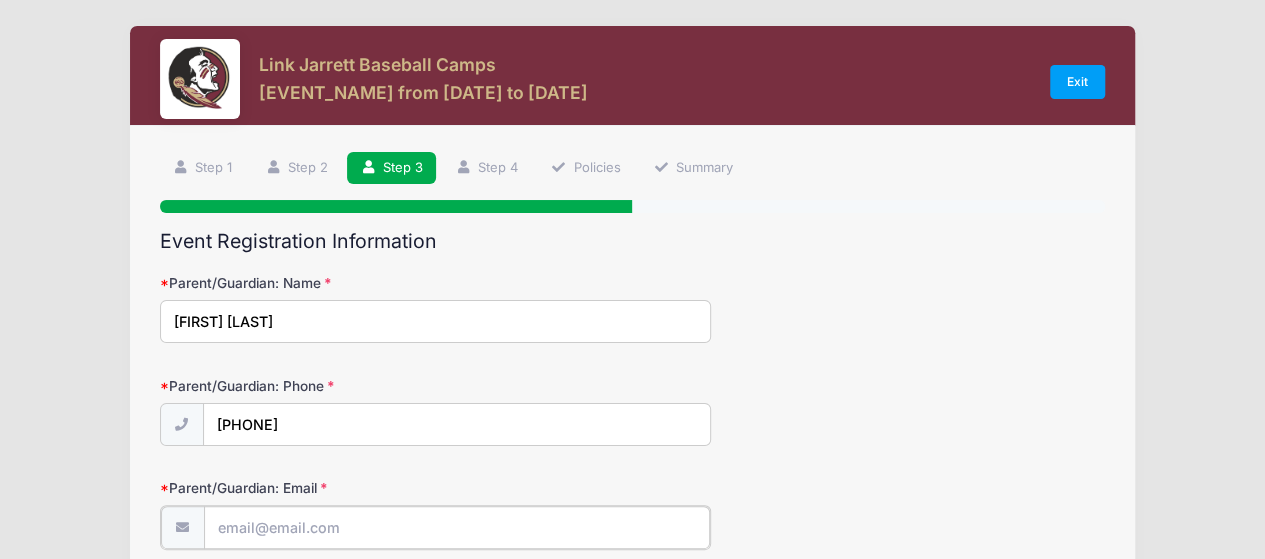 click on "Parent/Guardian: Email" at bounding box center [457, 527] 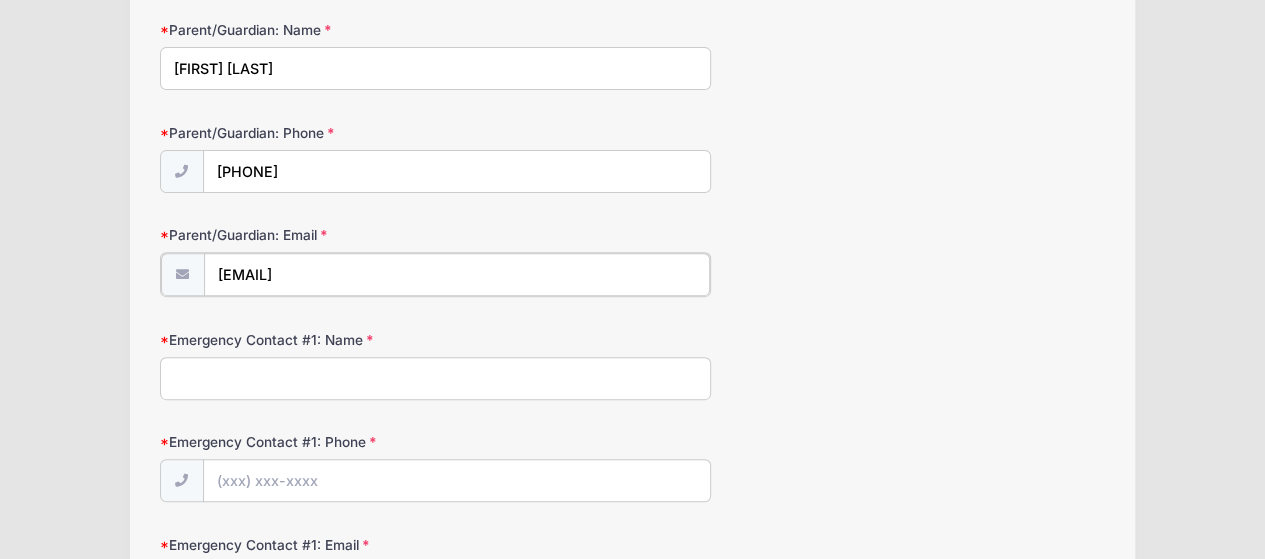 scroll, scrollTop: 263, scrollLeft: 0, axis: vertical 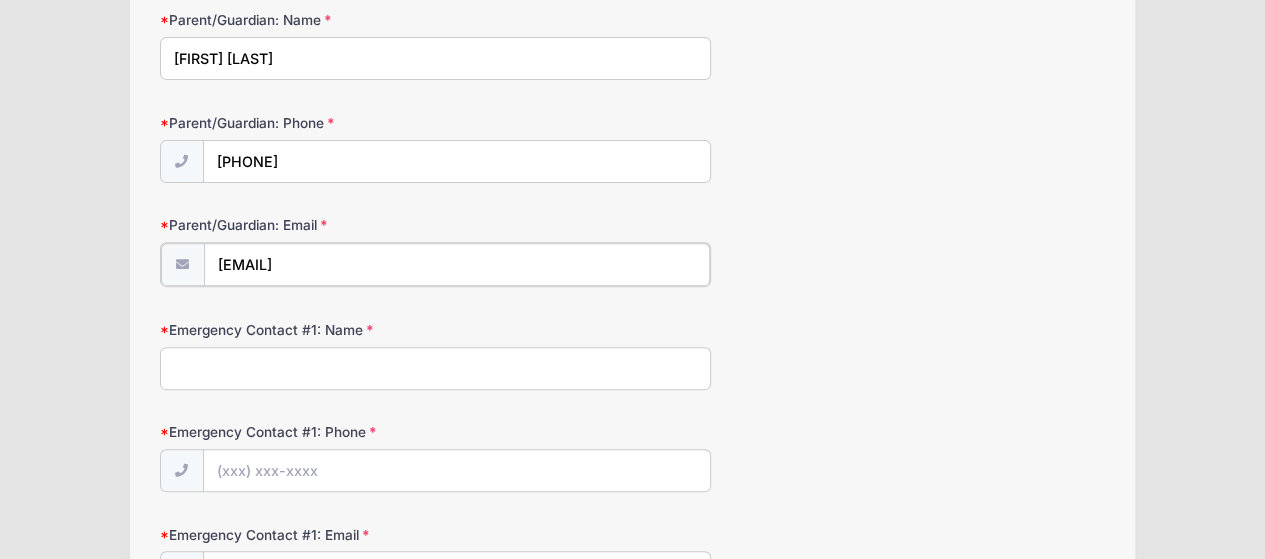 type on "[EMAIL]" 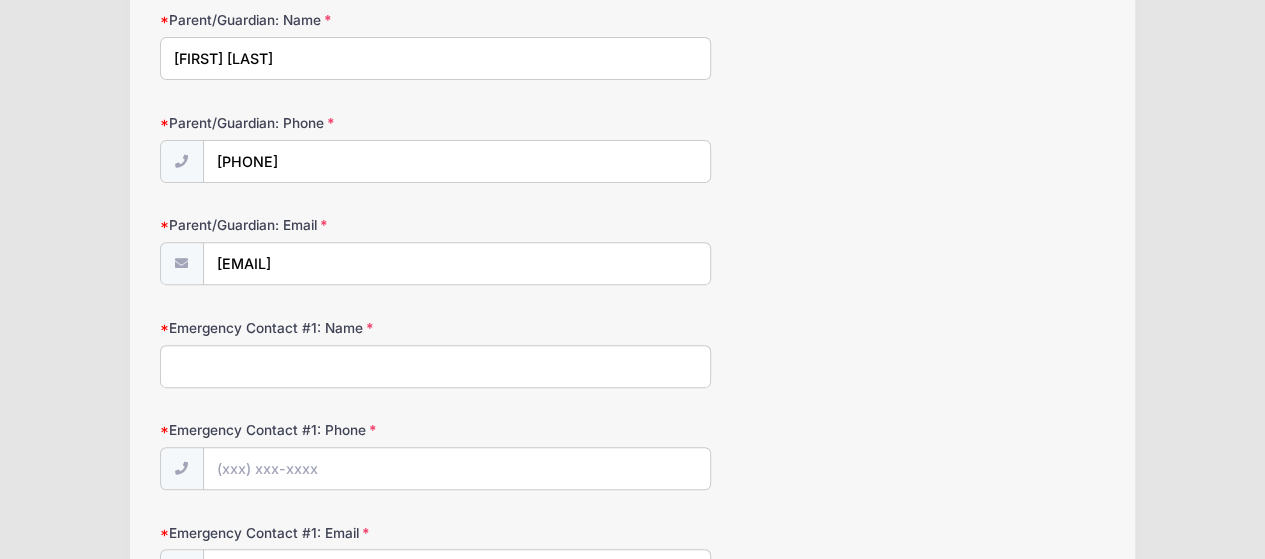 click on "Emergency Contact #1: Name" at bounding box center [436, 366] 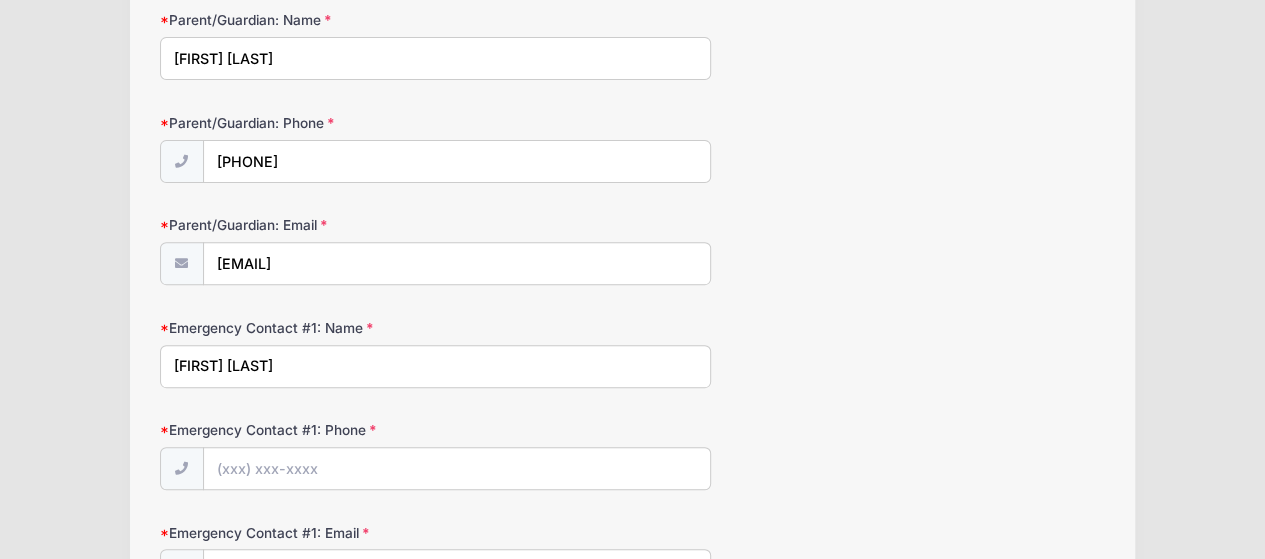 type on "[FIRST] [LAST]" 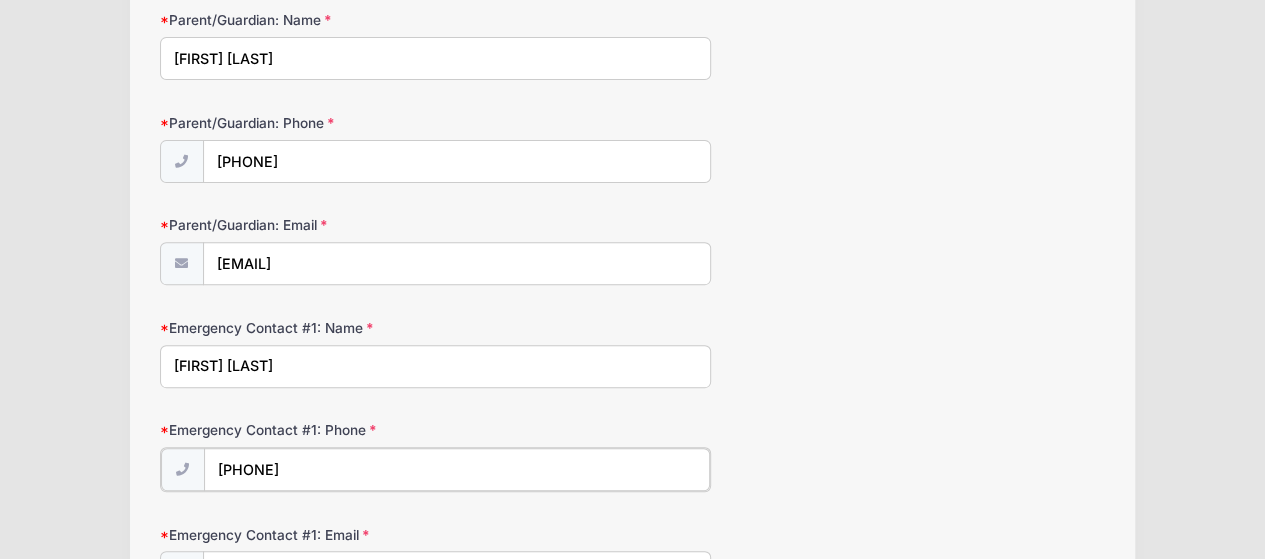 type on "[PHONE]" 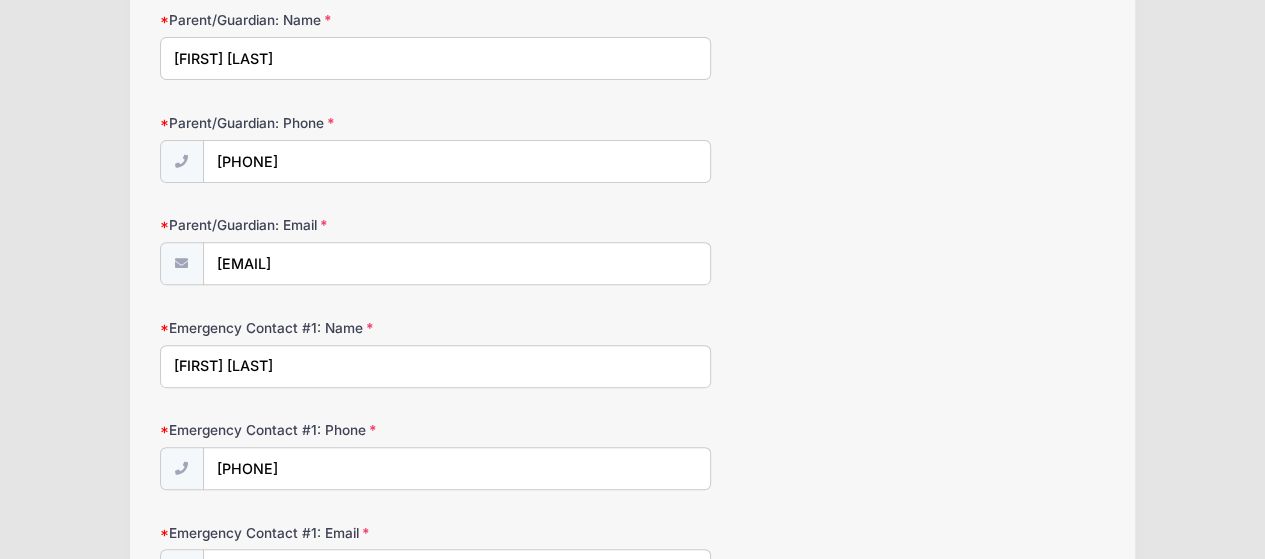 click on "Emergency Contact #1: Email" at bounding box center (317, 533) 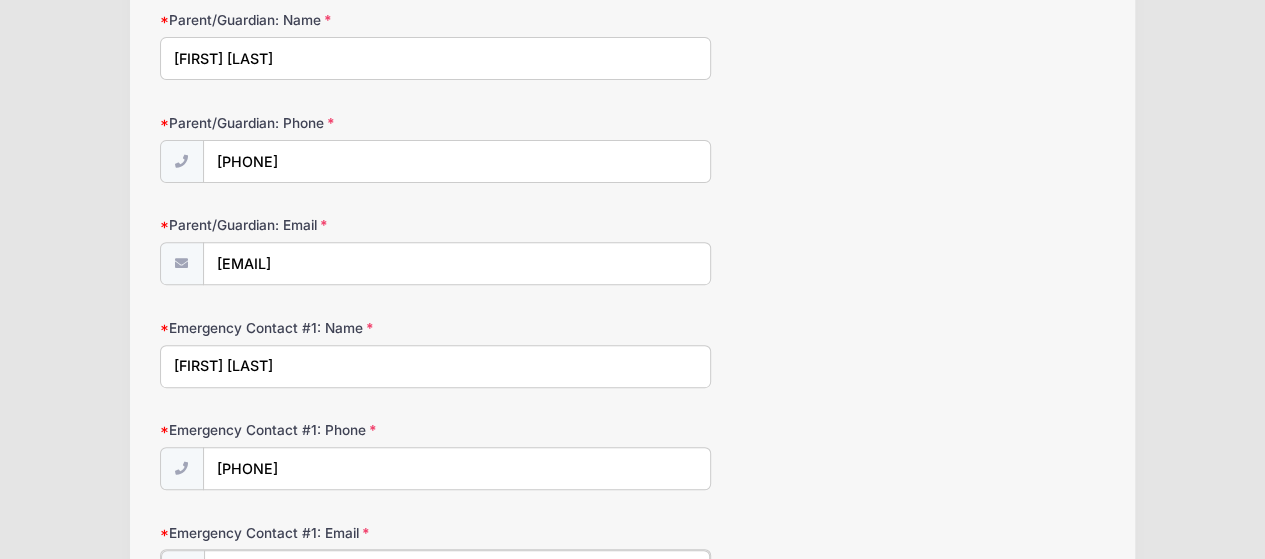 click on "Emergency Contact #1: Email" at bounding box center (457, 571) 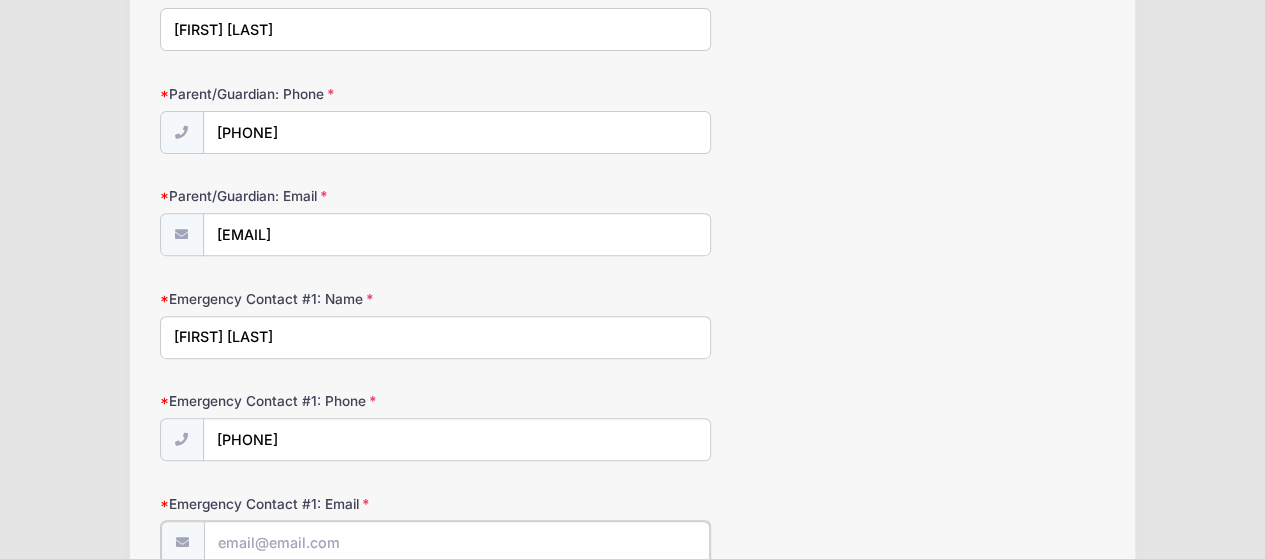 click on "Emergency Contact #1: Email" at bounding box center (457, 542) 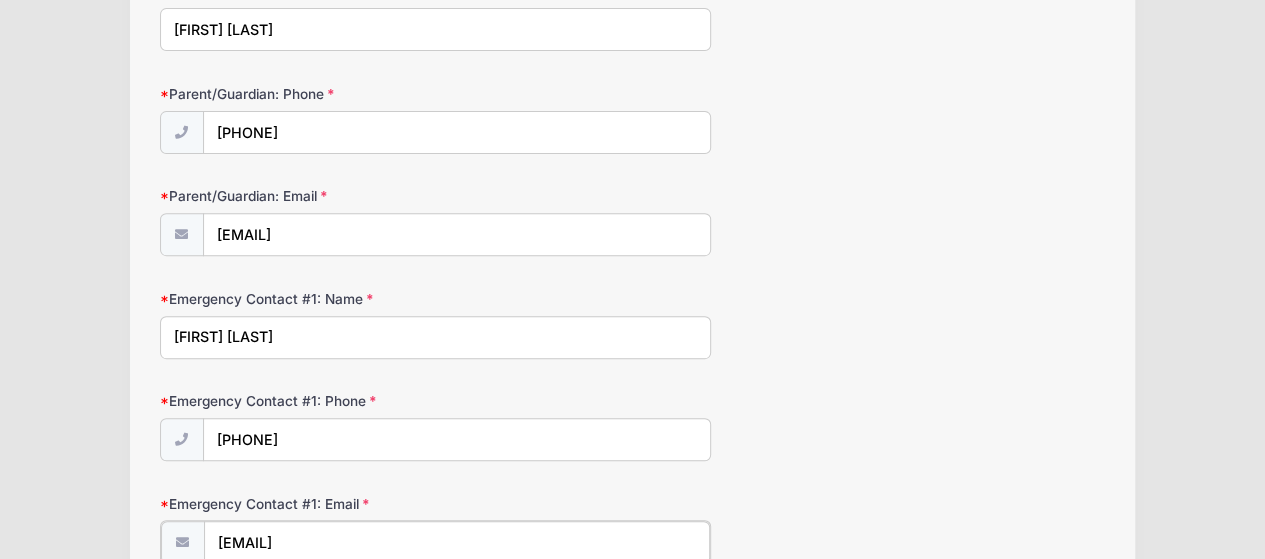 type on "[EMAIL]" 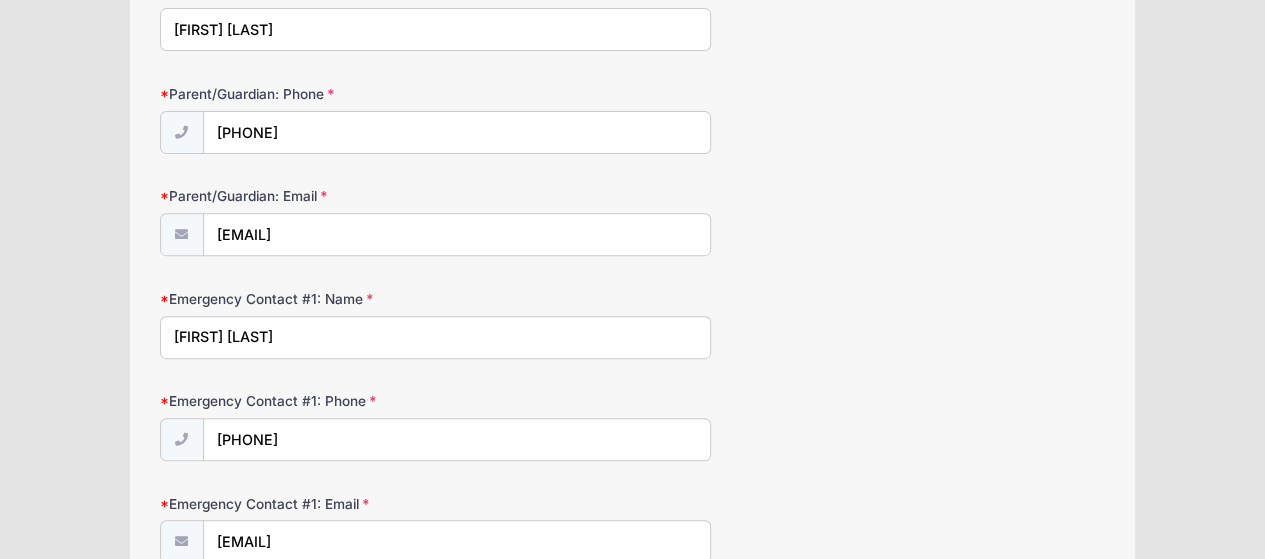 click on "Parent/Guardian: Name
[FIRST] [LAST]
Parent/Guardian: Phone
[PHONE]
Parent/Guardian: Email
[EMAIL]
Emergency Contact #1: Name
[LAST]" at bounding box center [633, 787] 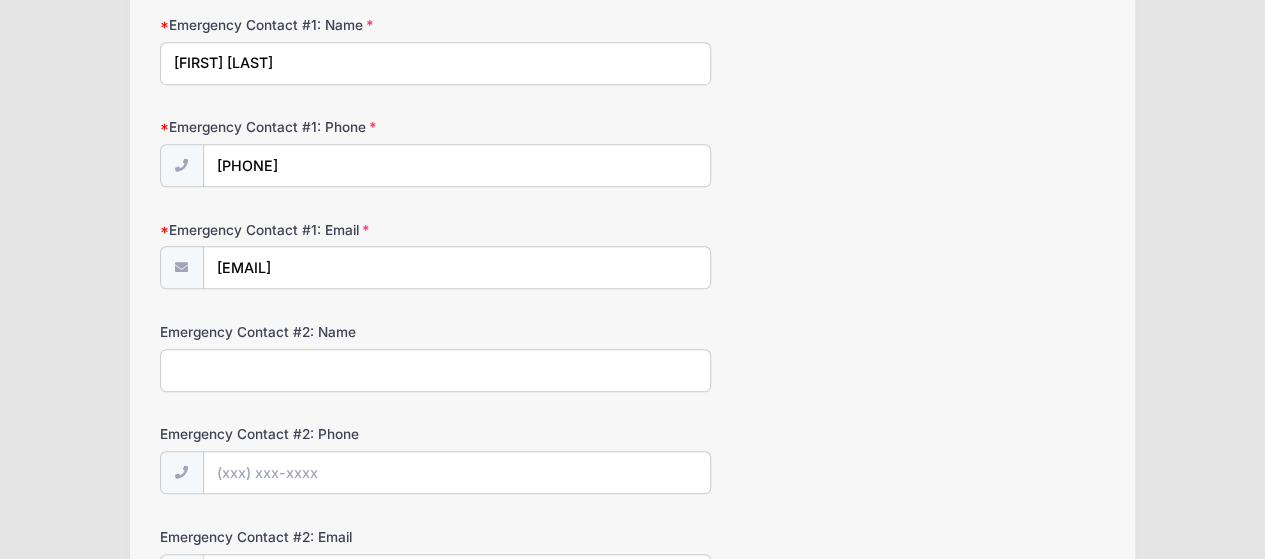 scroll, scrollTop: 572, scrollLeft: 0, axis: vertical 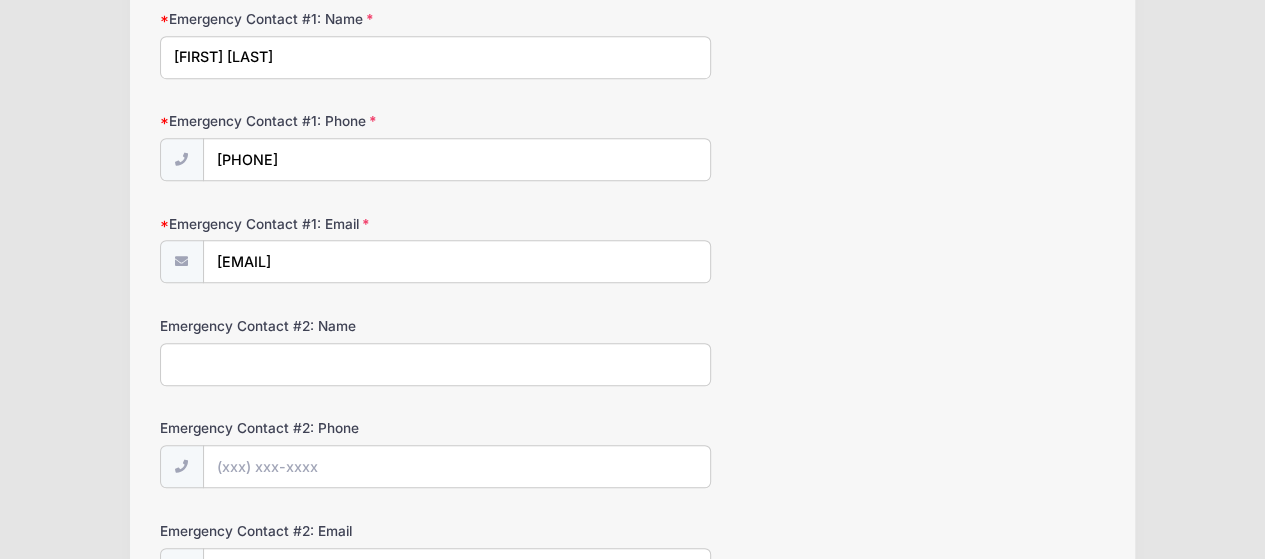 click on "Emergency Contact #2: Name" at bounding box center (436, 364) 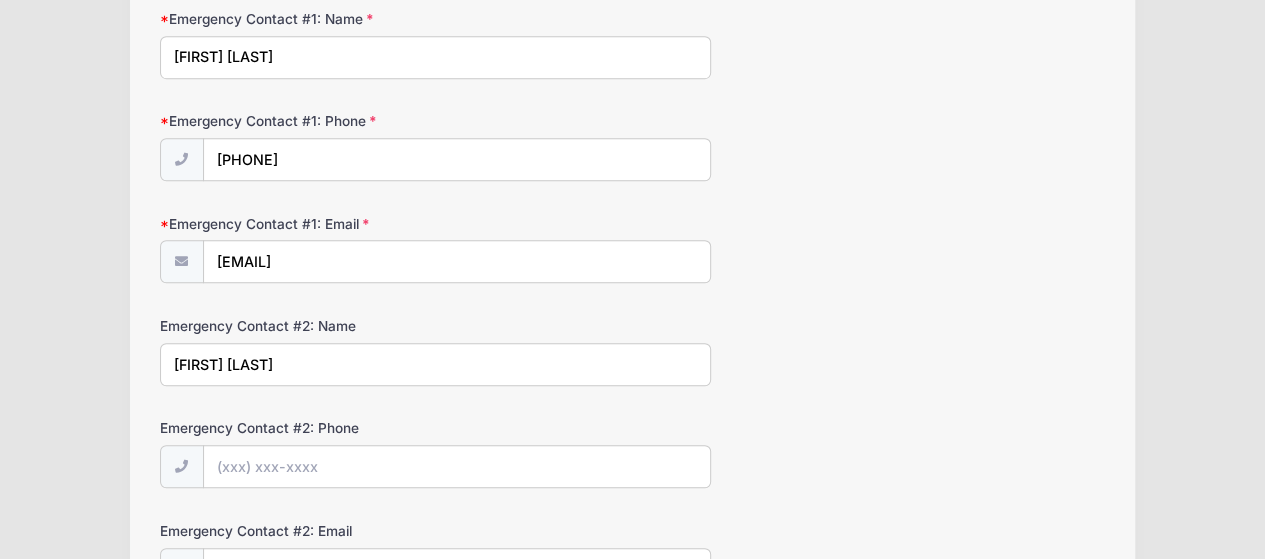 type on "[FIRST] [LAST]" 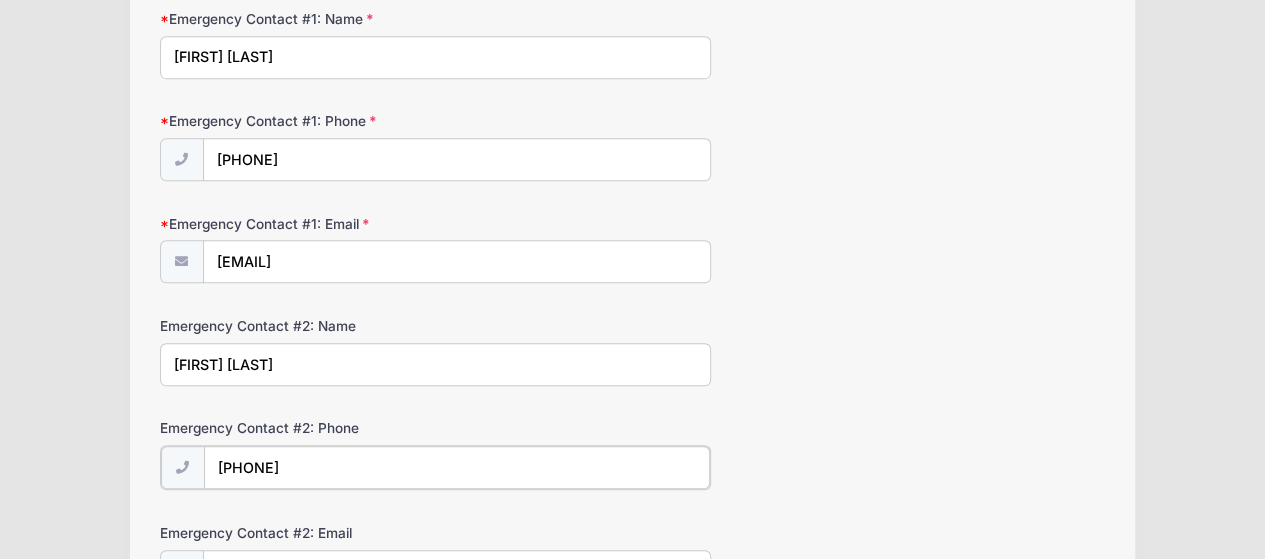type on "[PHONE]" 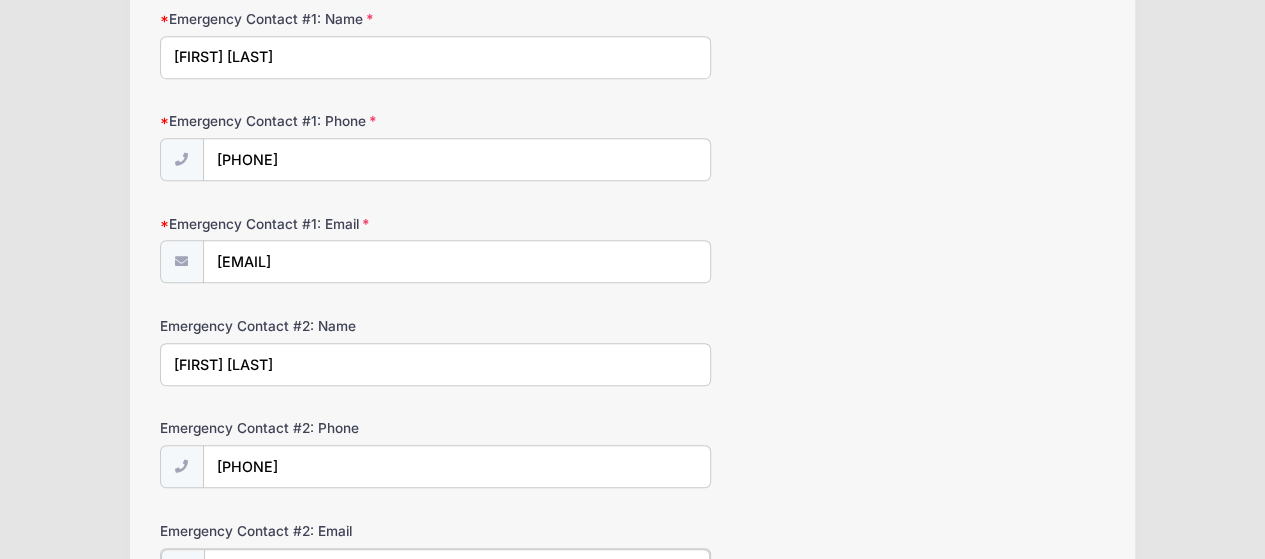 click on "Emergency Contact #2: Email" at bounding box center (457, 570) 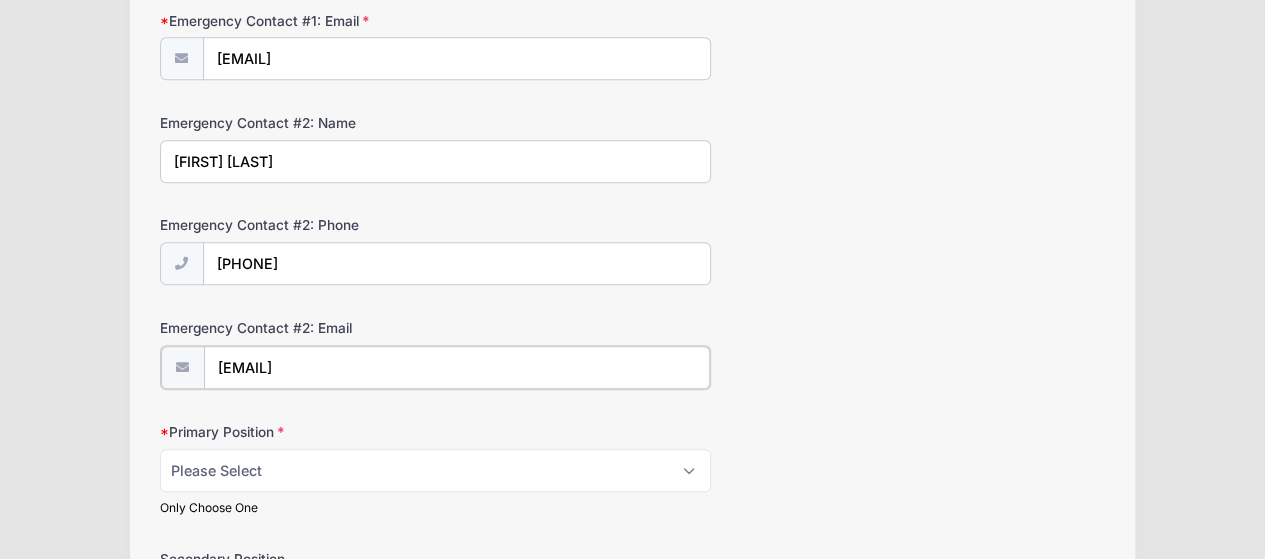 scroll, scrollTop: 796, scrollLeft: 0, axis: vertical 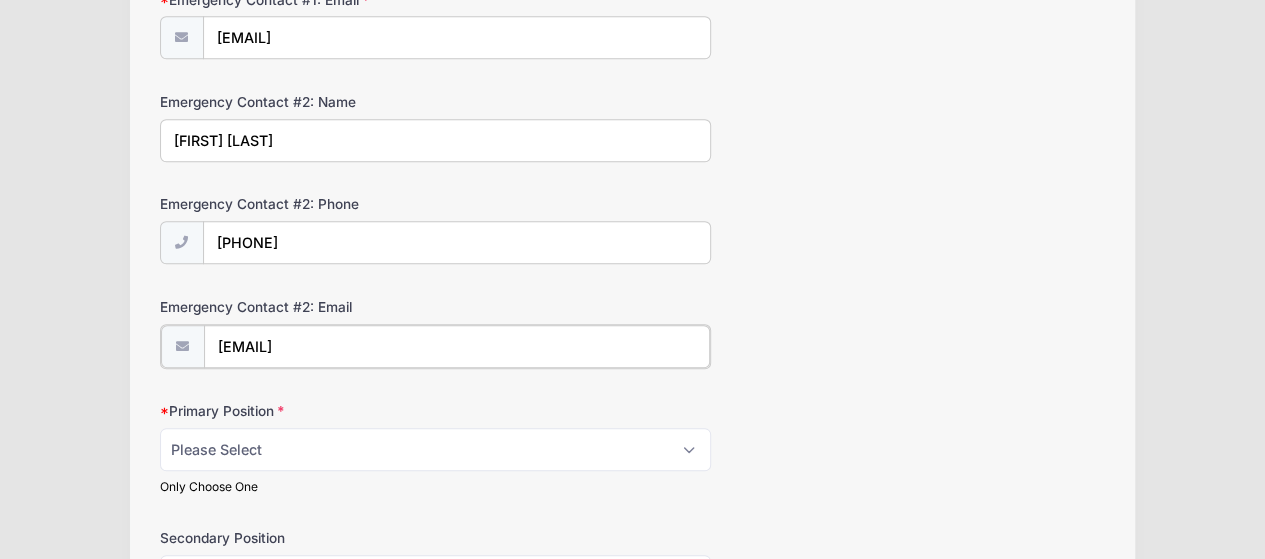 type on "[EMAIL]" 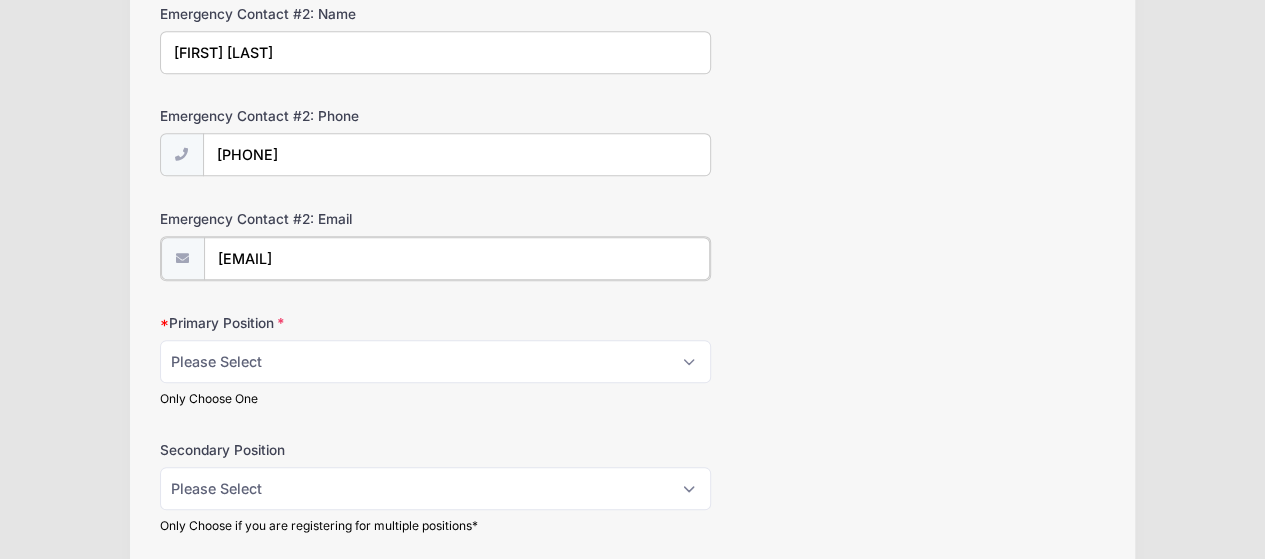 scroll, scrollTop: 905, scrollLeft: 0, axis: vertical 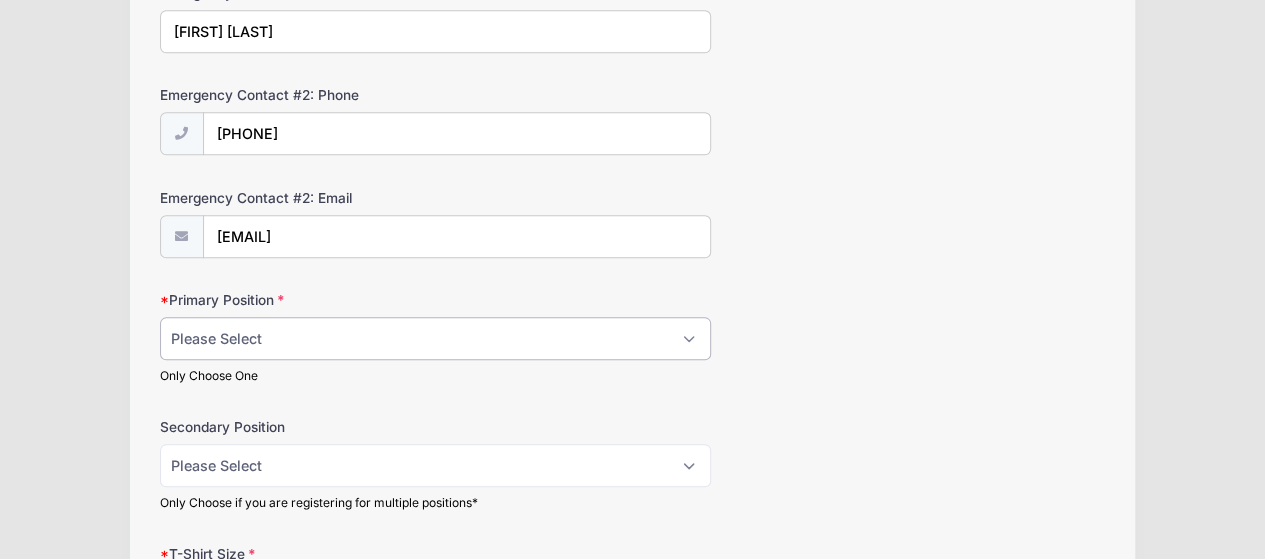 click on "Please Select RHP
LHP
C
1B
2B
3B
SS
OF" at bounding box center [436, 338] 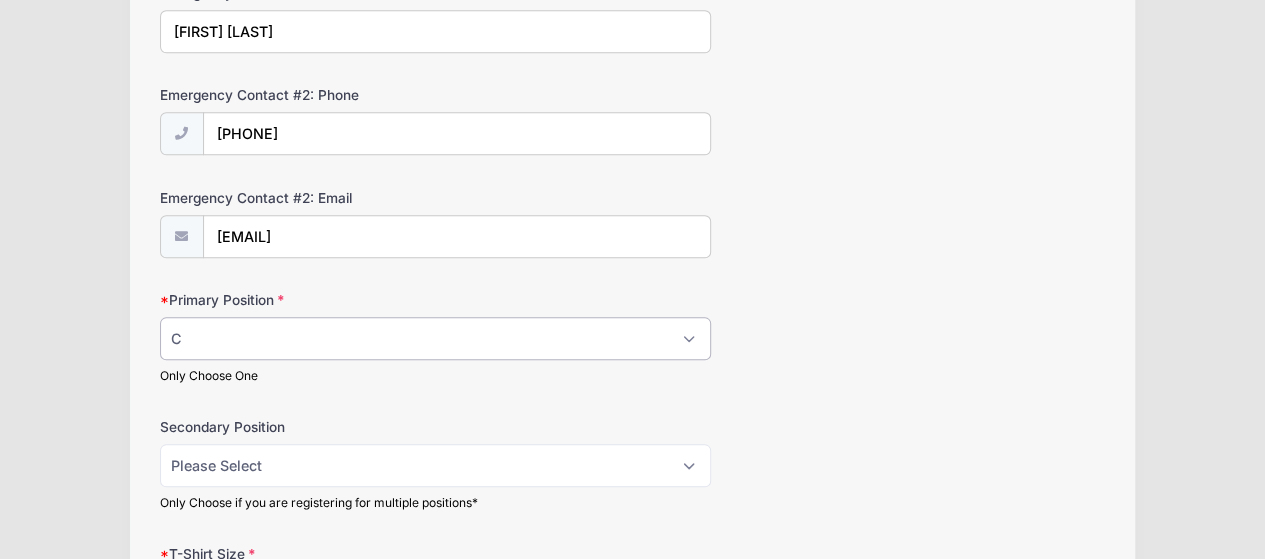 click on "Please Select RHP
LHP
C
1B
2B
3B
SS
OF" at bounding box center [436, 338] 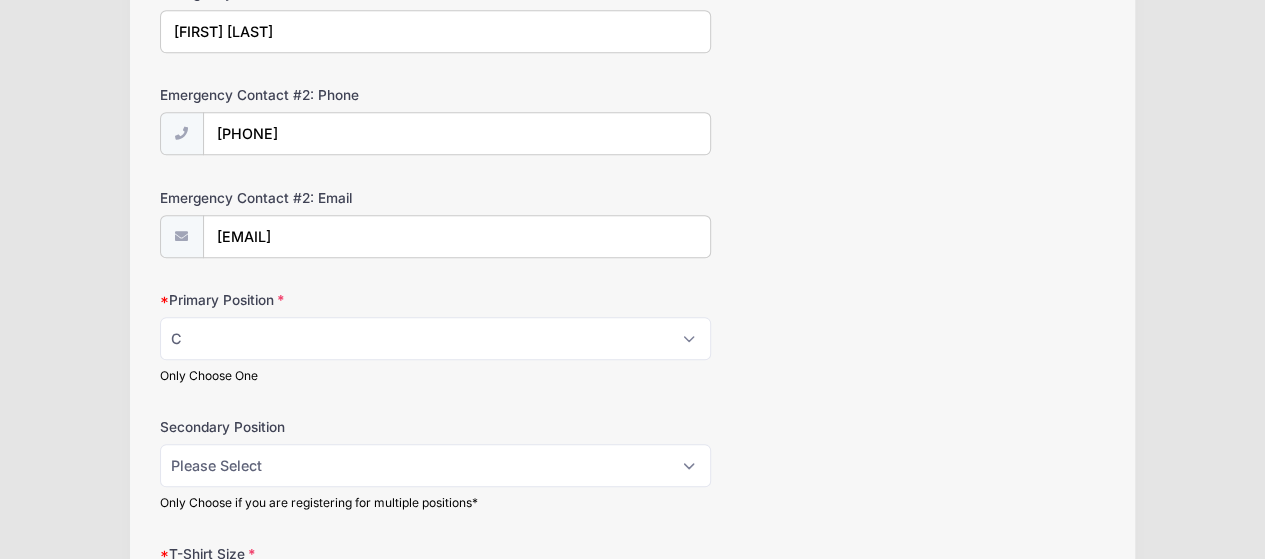 click on "[POSITION_NAME]
Please Select [POSITION_NAME]
[POSITION_NAME]
[POSITION_NAME]
[POSITION_NAME]
[POSITION_NAME]
[POSITION_NAME]
[POSITION_NAME]
[POSITION_NAME]
Only Choose if you are registering for multiple positions*" at bounding box center (633, 464) 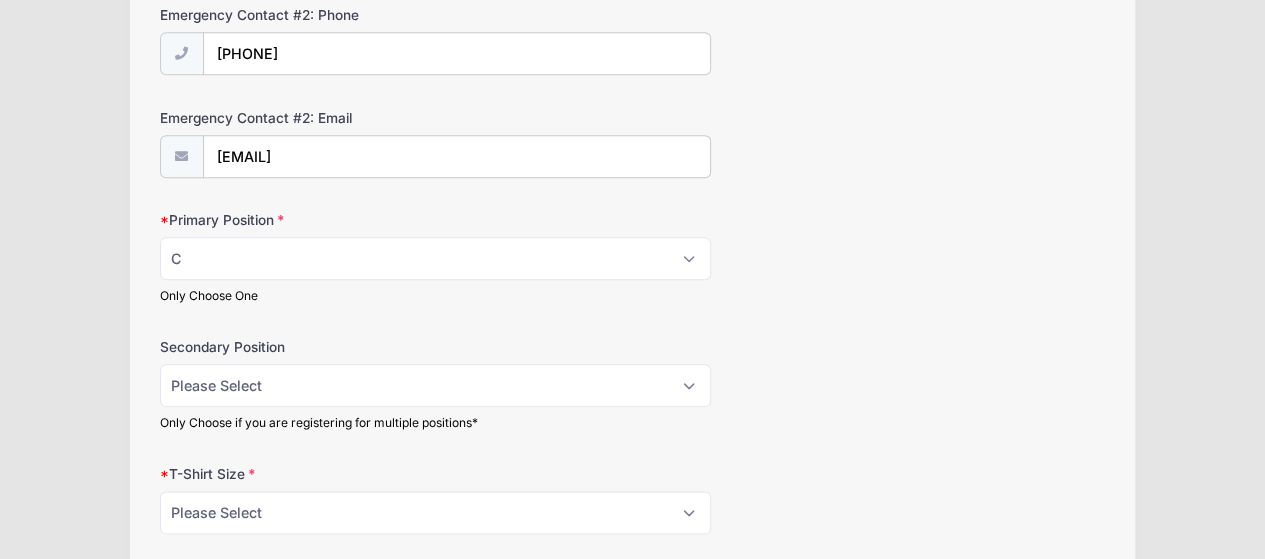 scroll, scrollTop: 1025, scrollLeft: 0, axis: vertical 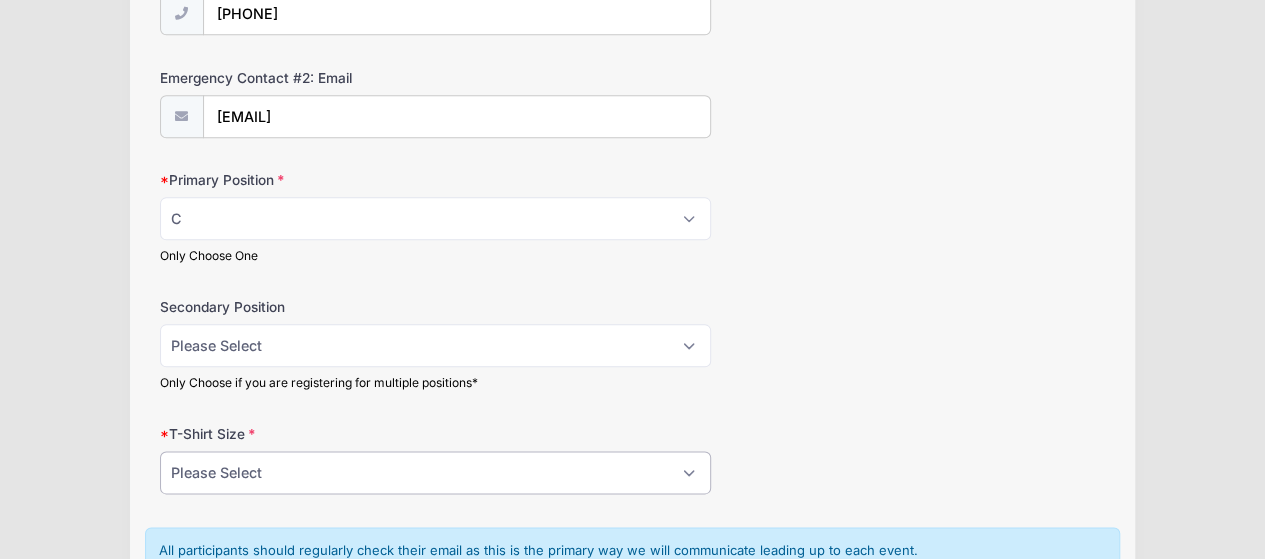 click on "Please Select YS
YM
YL
YXL
S
M
L
XL
XXL" at bounding box center [436, 472] 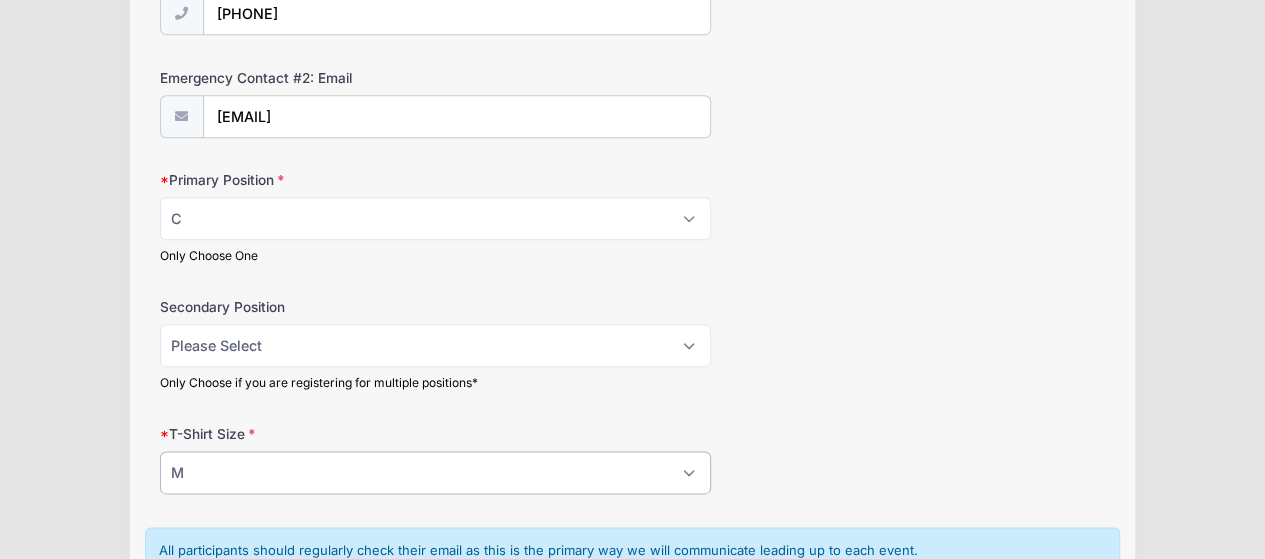 click on "Please Select YS
YM
YL
YXL
S
M
L
XL
XXL" at bounding box center [436, 472] 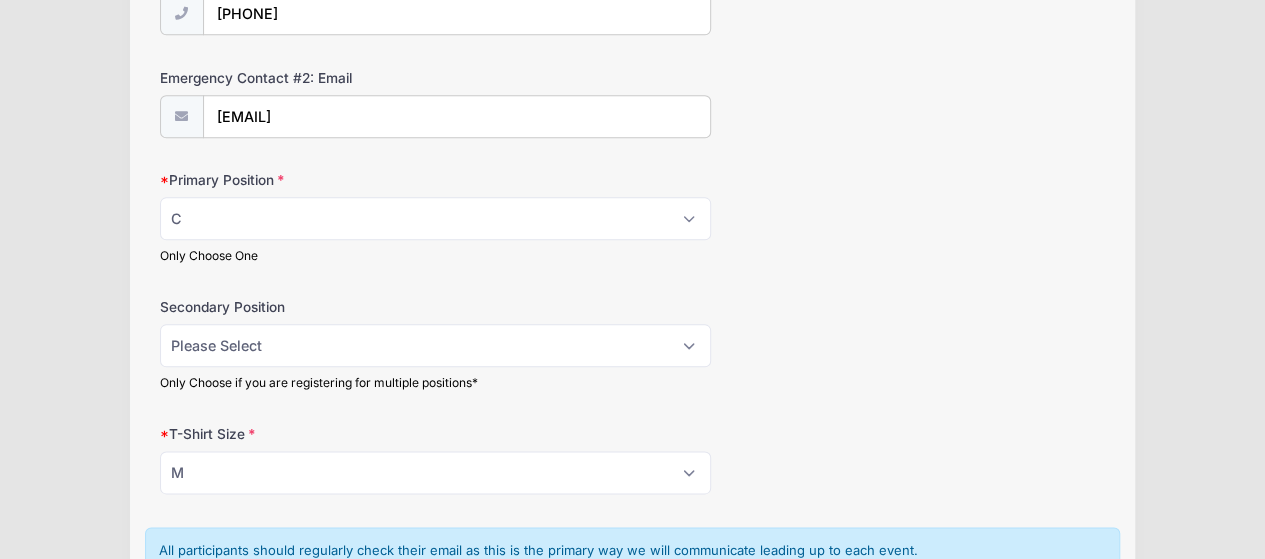 click on "[ATTRIBUTE_NAME]
Please Select [SIZE]
[SIZE]
[SIZE]
[SIZE]
[SIZE]
[SIZE]
[SIZE]
[SIZE]
[SIZE]" at bounding box center (633, 459) 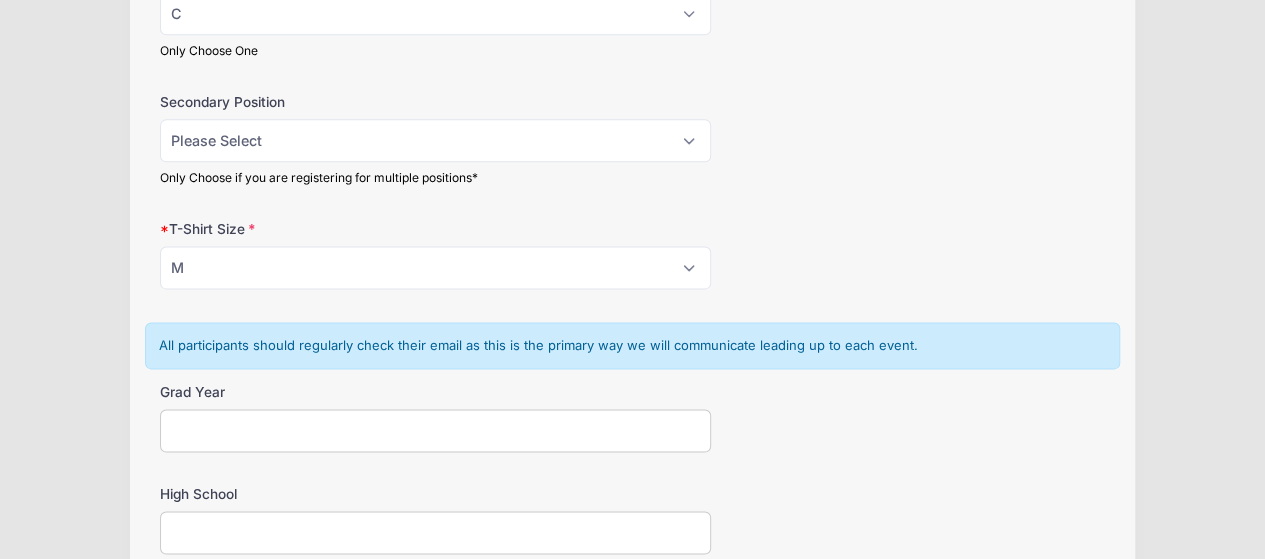 scroll, scrollTop: 1265, scrollLeft: 0, axis: vertical 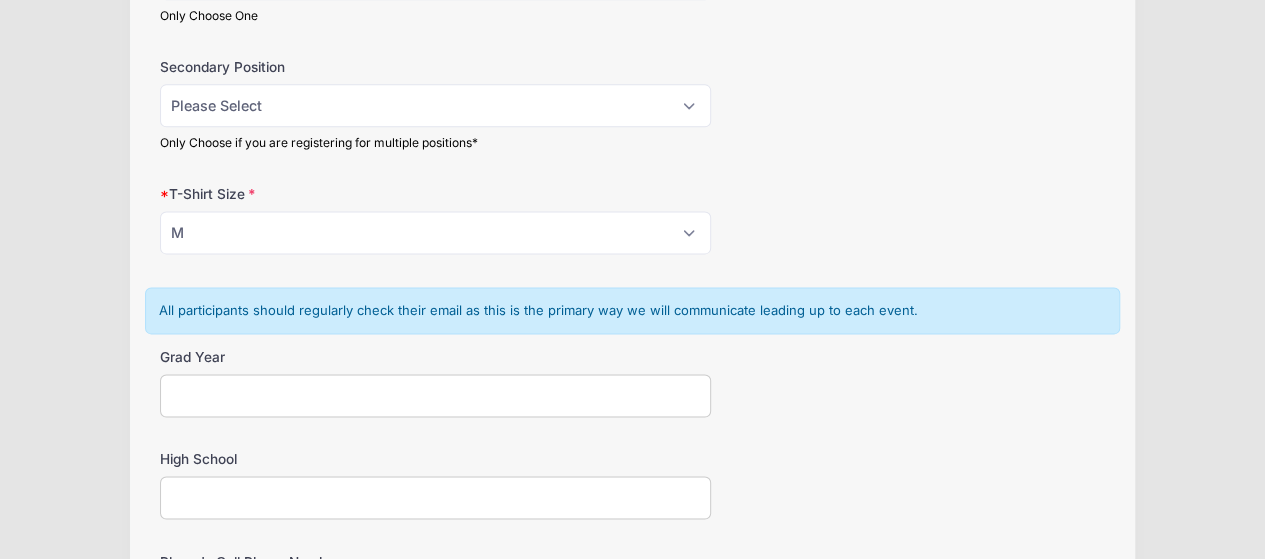 click on "Grad Year" at bounding box center (436, 395) 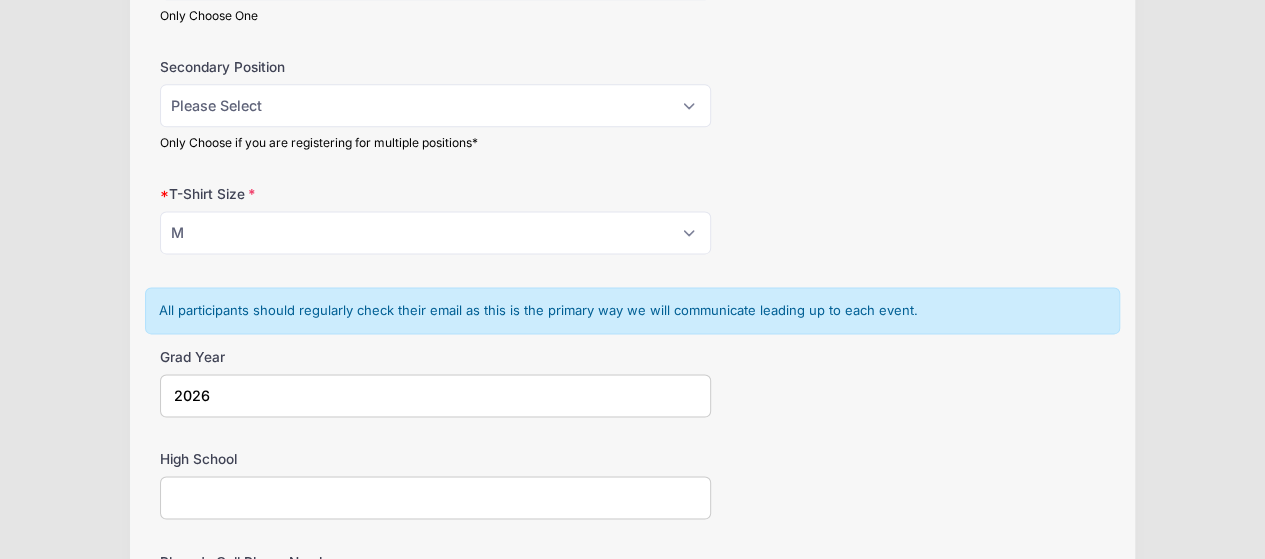 type on "2026" 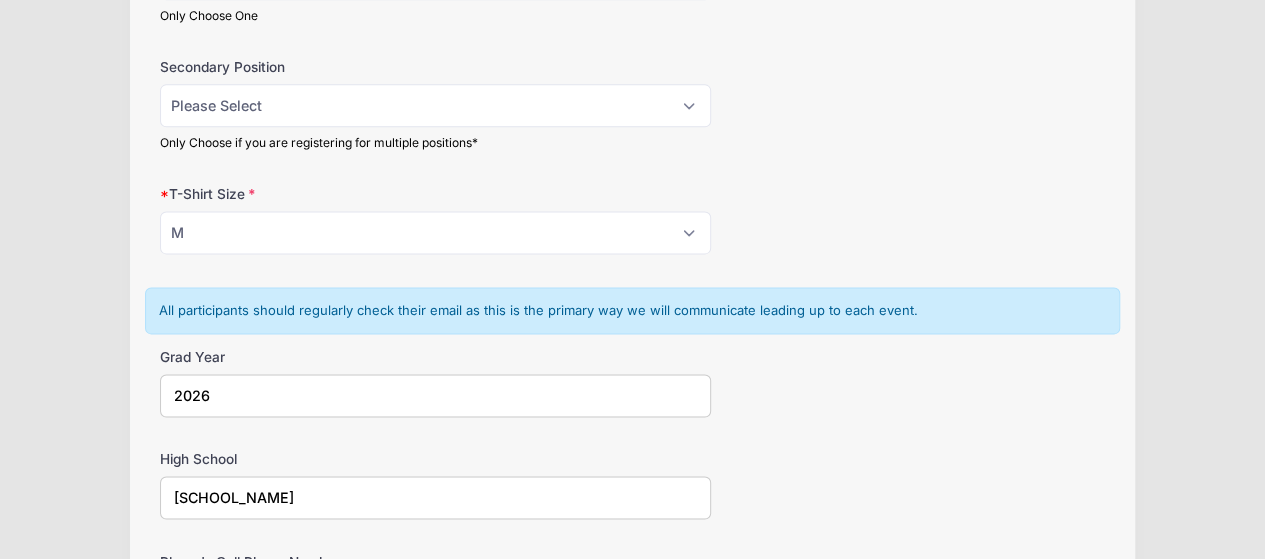 type on "[SCHOOL_NAME]" 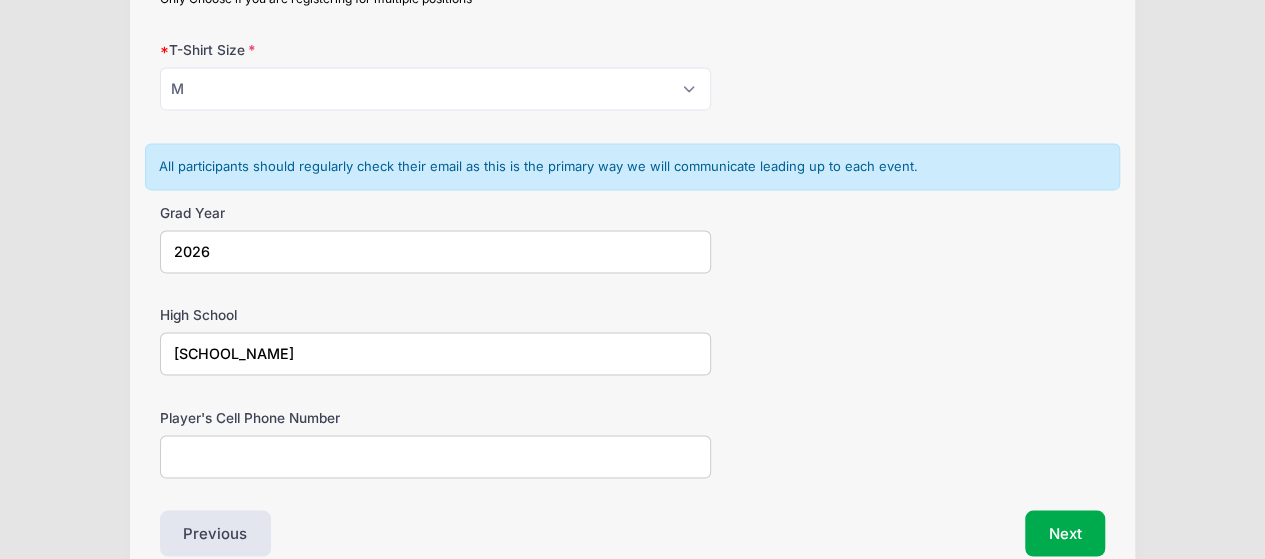scroll, scrollTop: 1425, scrollLeft: 0, axis: vertical 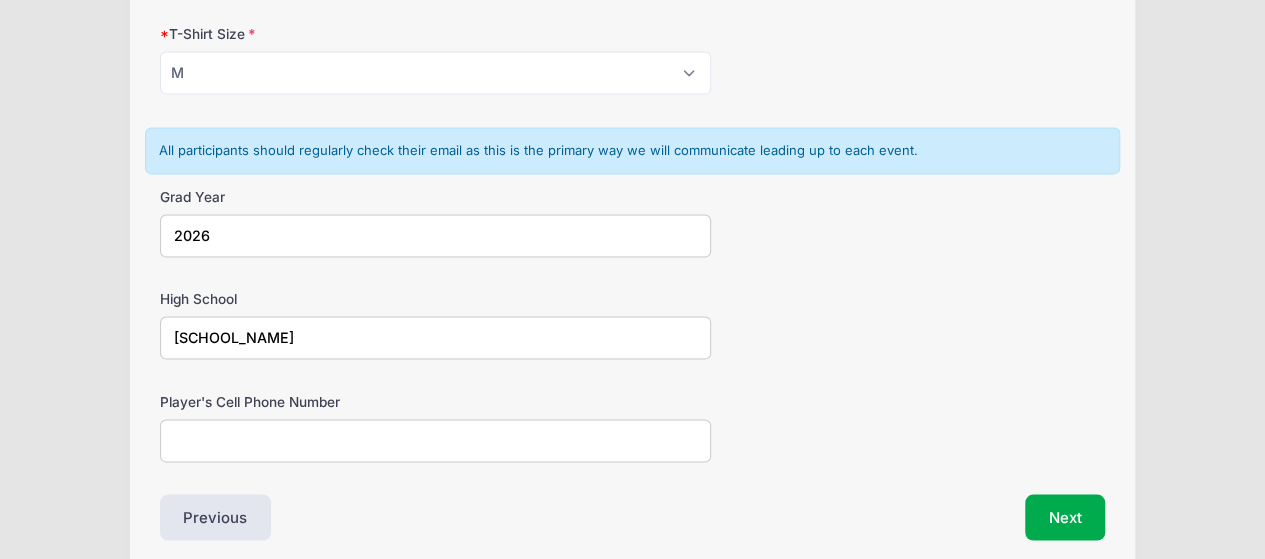 click on "Player's Cell Phone Number" at bounding box center [436, 440] 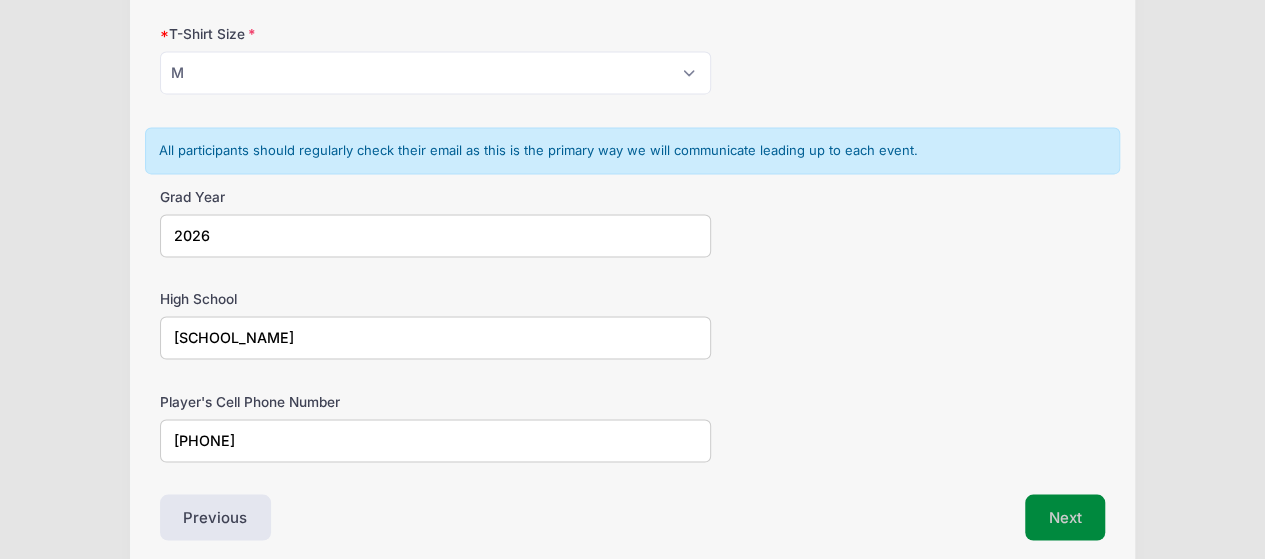 type on "[PHONE]" 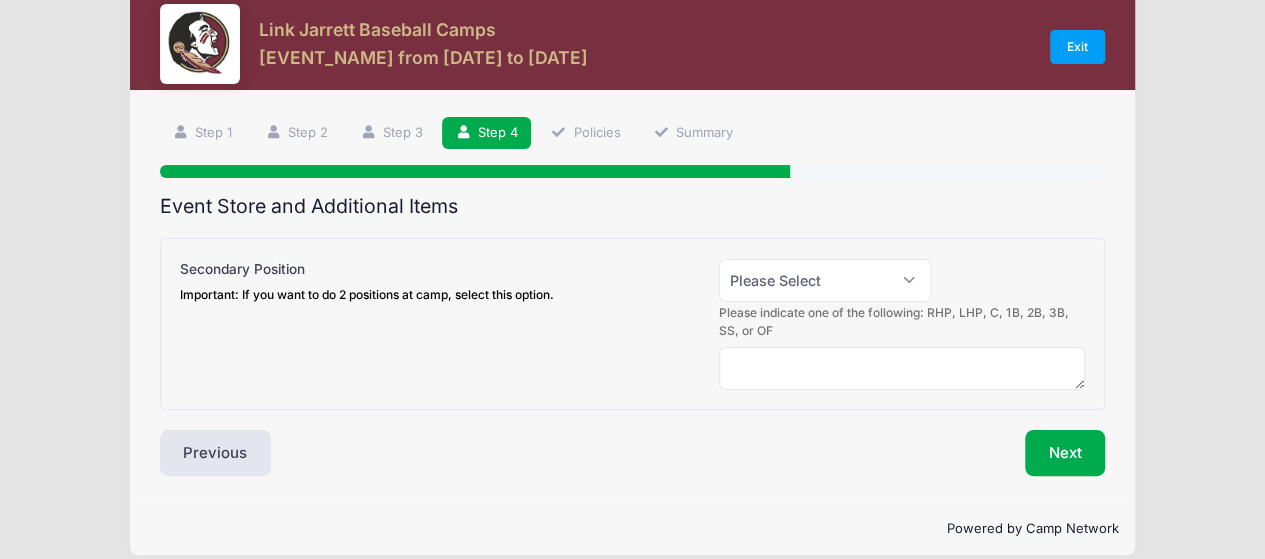 scroll, scrollTop: 0, scrollLeft: 0, axis: both 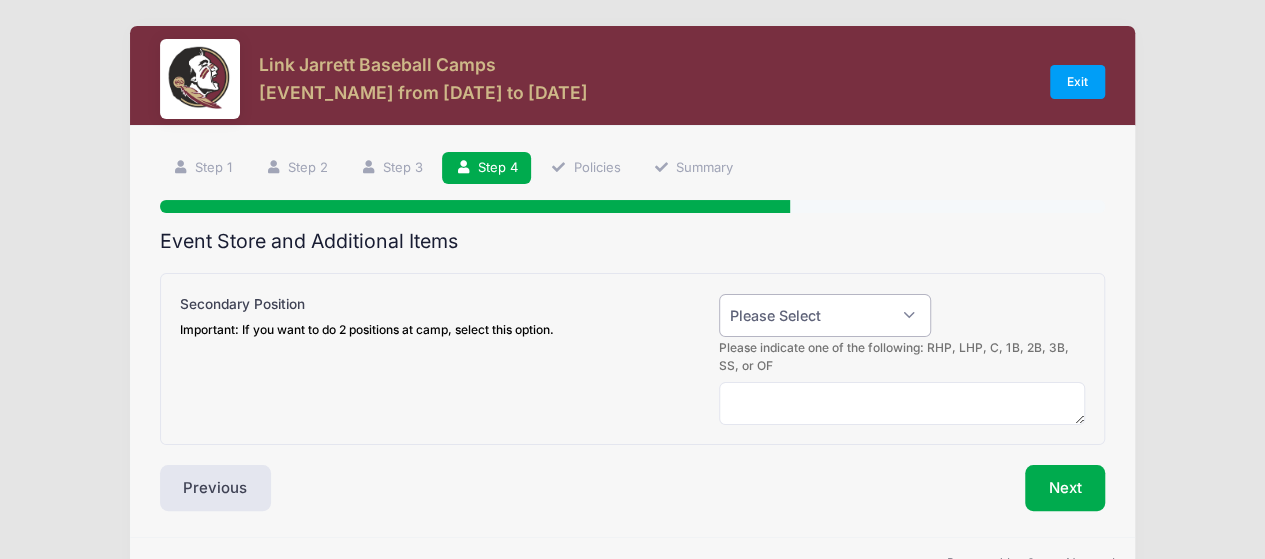 click on "Please Select Yes (+$50.00)
No" at bounding box center [825, 315] 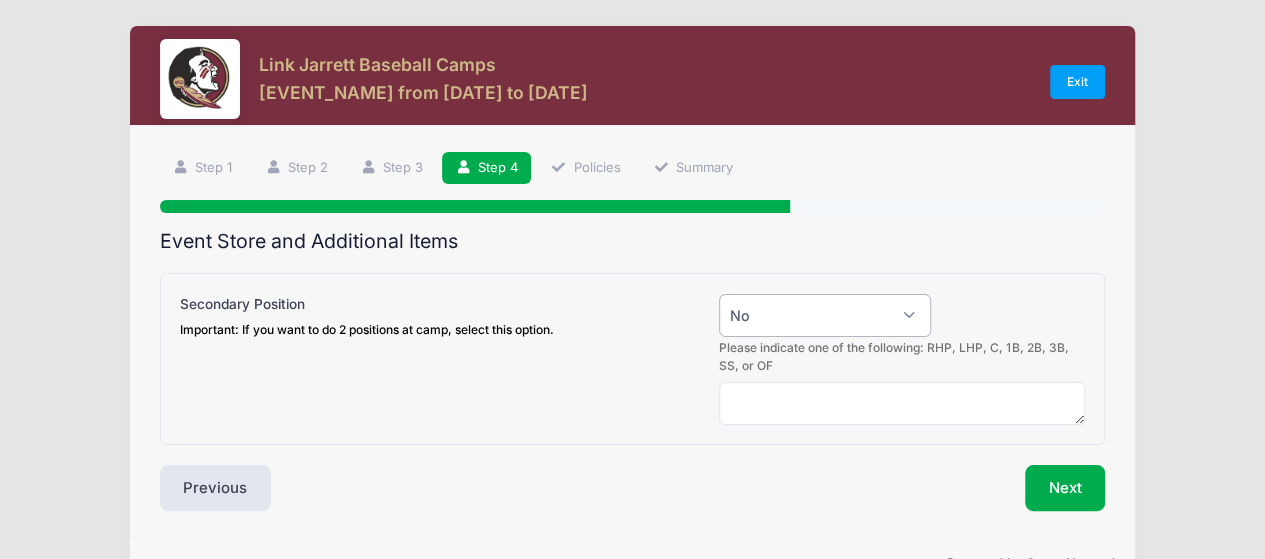 click on "Please Select Yes (+$50.00)
No" at bounding box center [825, 315] 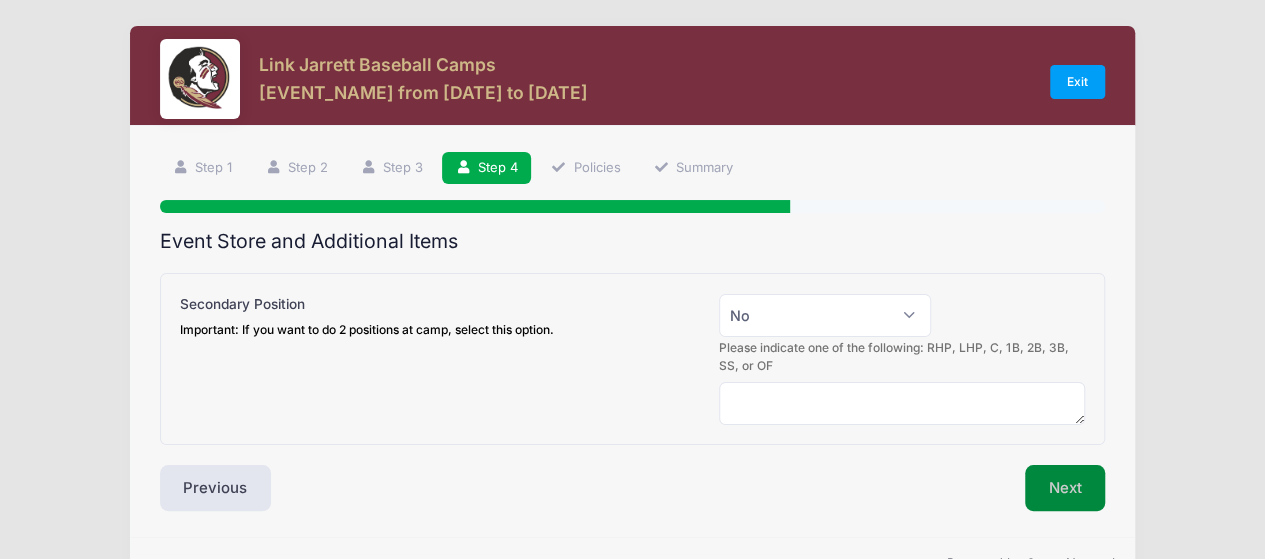 click on "Next" at bounding box center (1065, 488) 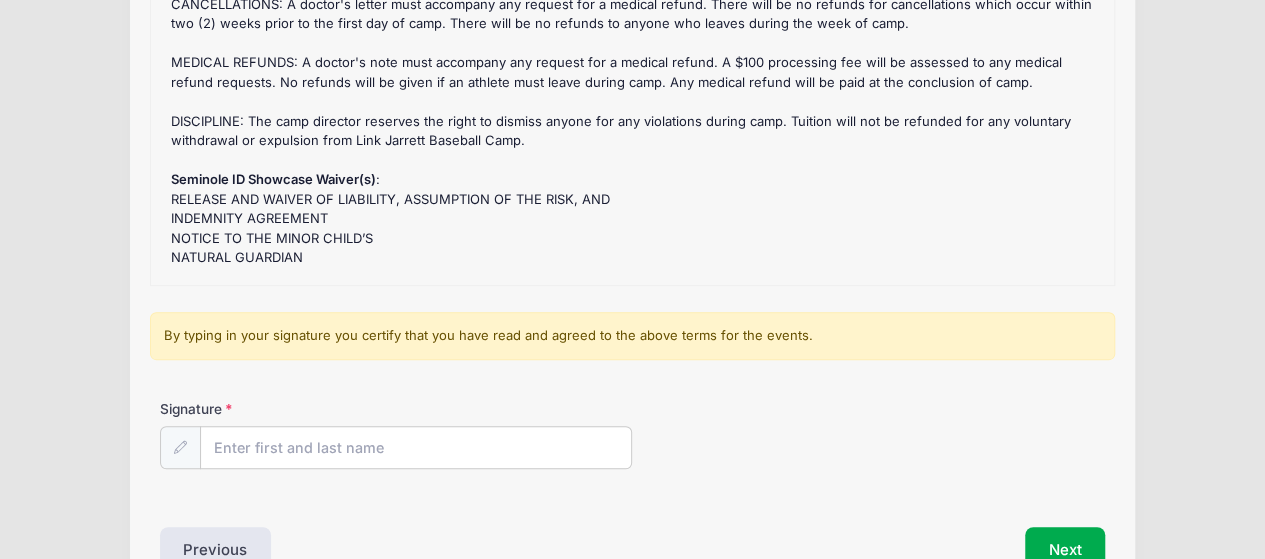 scroll, scrollTop: 291, scrollLeft: 0, axis: vertical 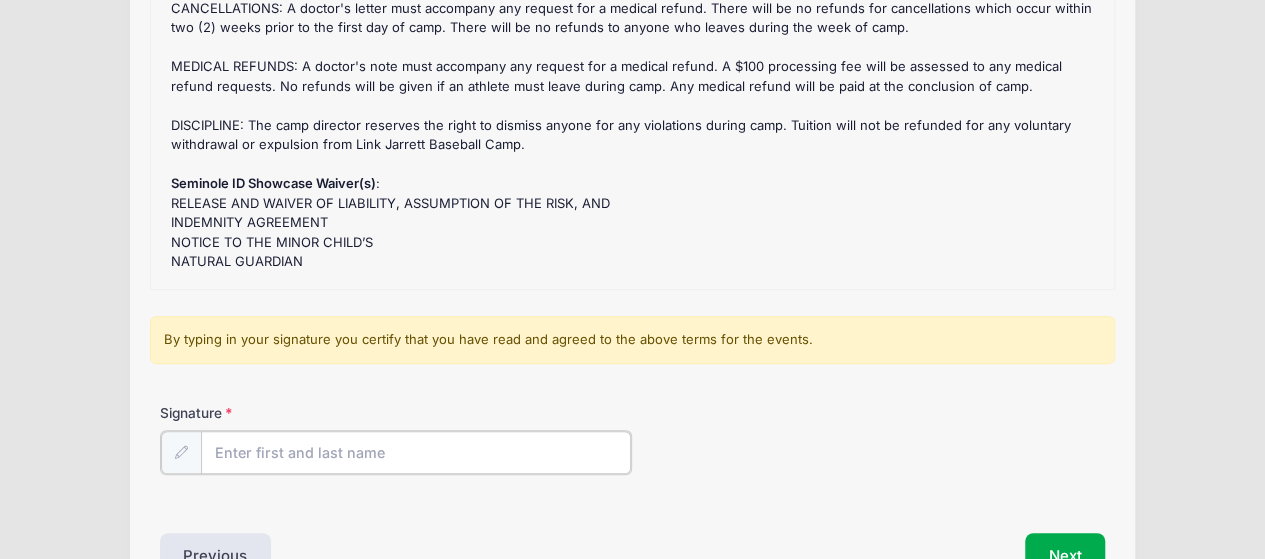 click on "Signature" at bounding box center (416, 452) 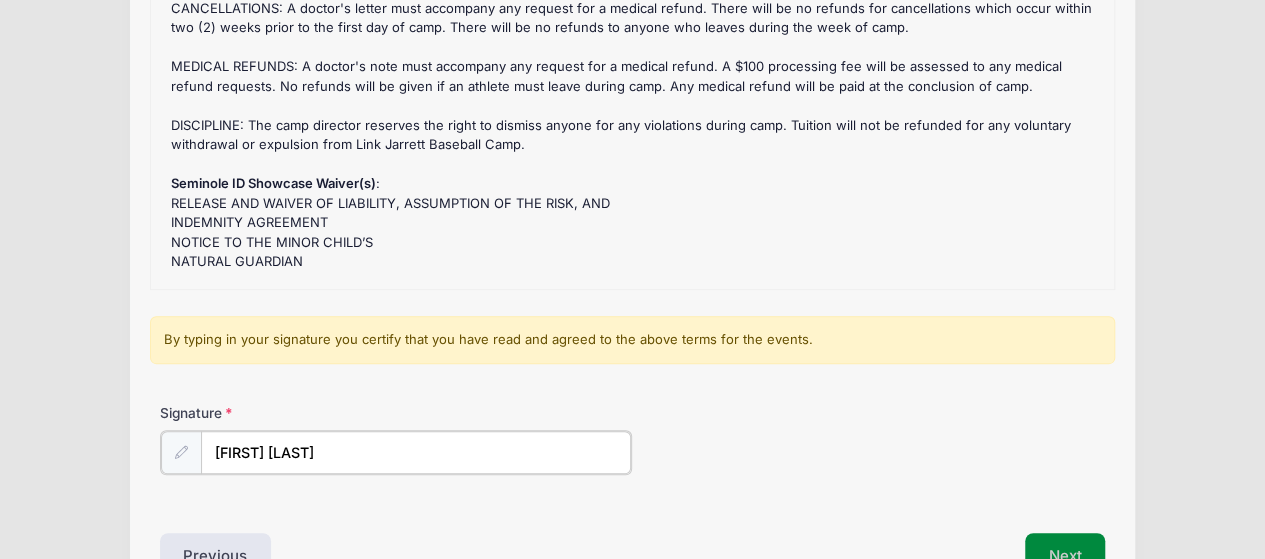 type on "[FIRST] [LAST]" 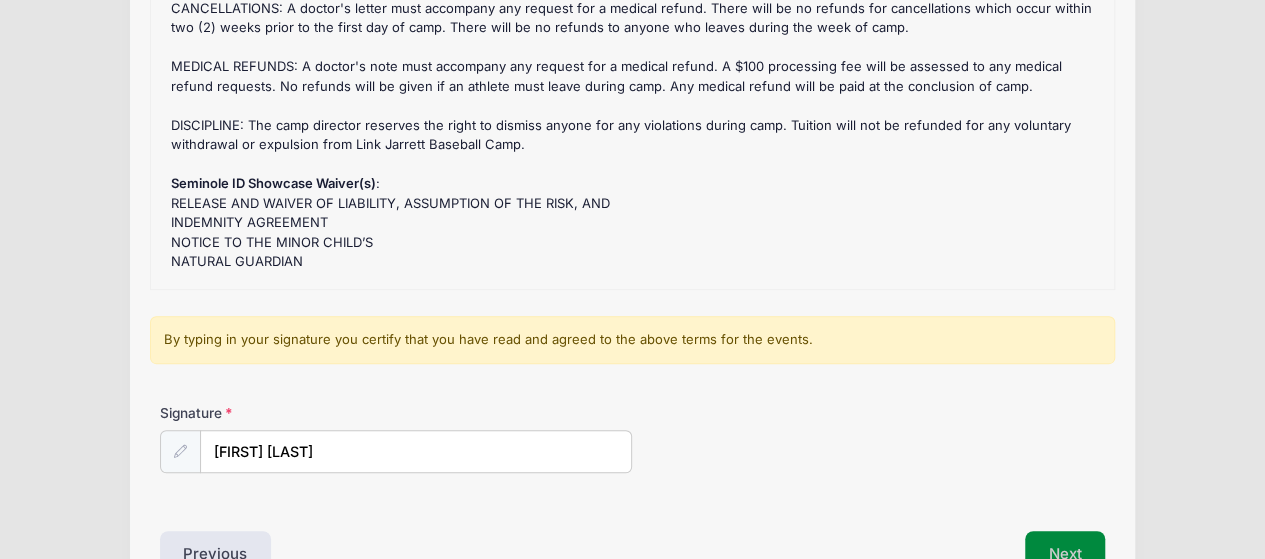 click on "Next" at bounding box center [1065, 554] 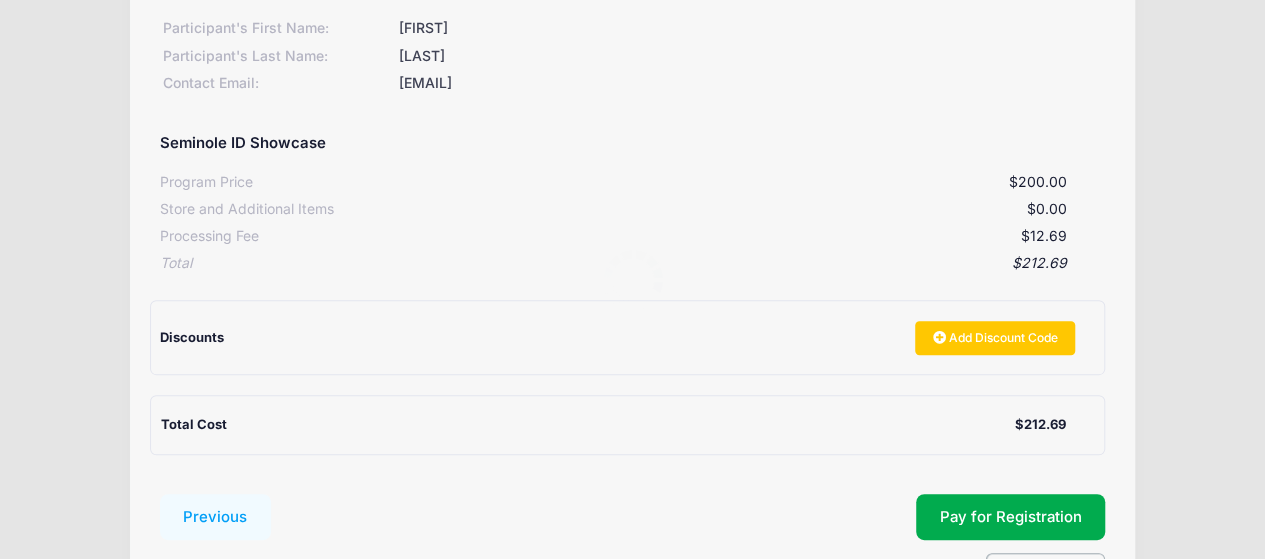 scroll, scrollTop: 0, scrollLeft: 0, axis: both 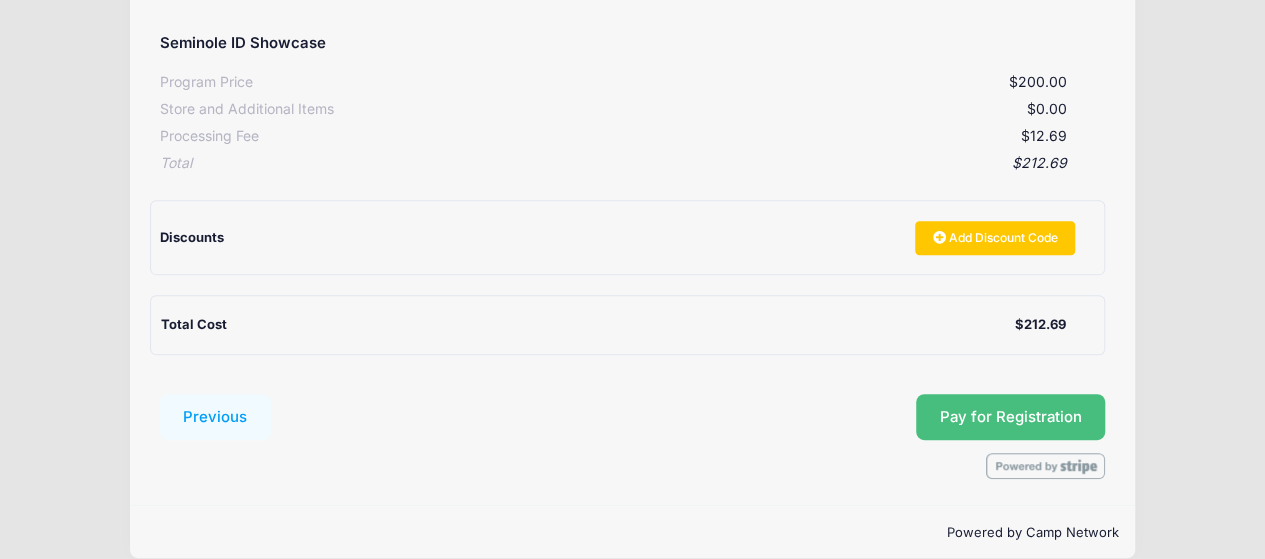 click on "Pay for Registration" at bounding box center (1011, 417) 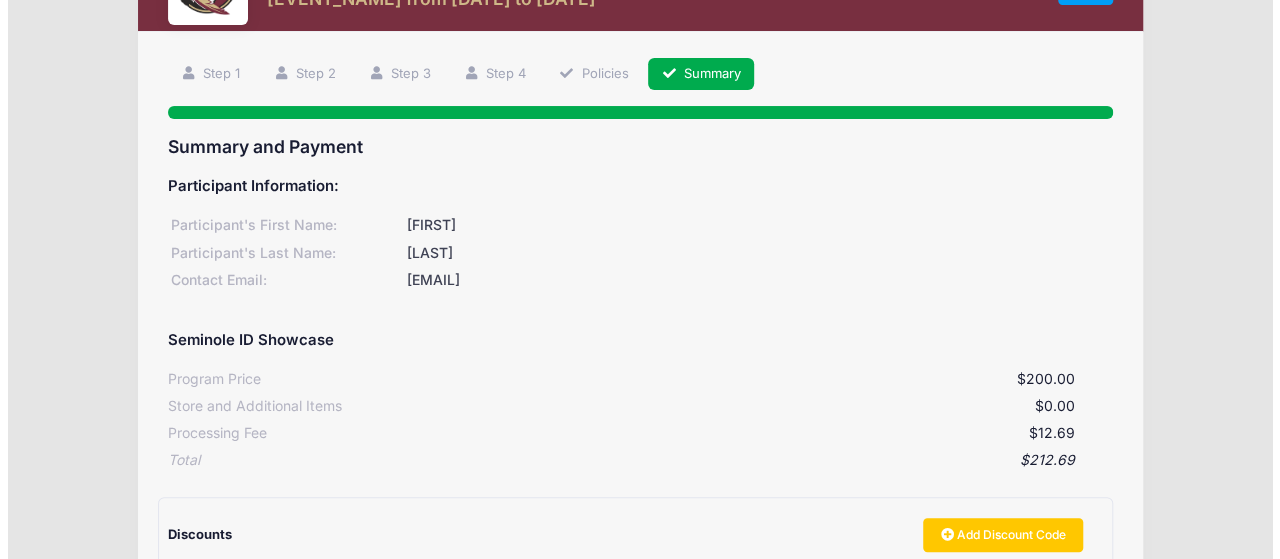 scroll, scrollTop: 0, scrollLeft: 0, axis: both 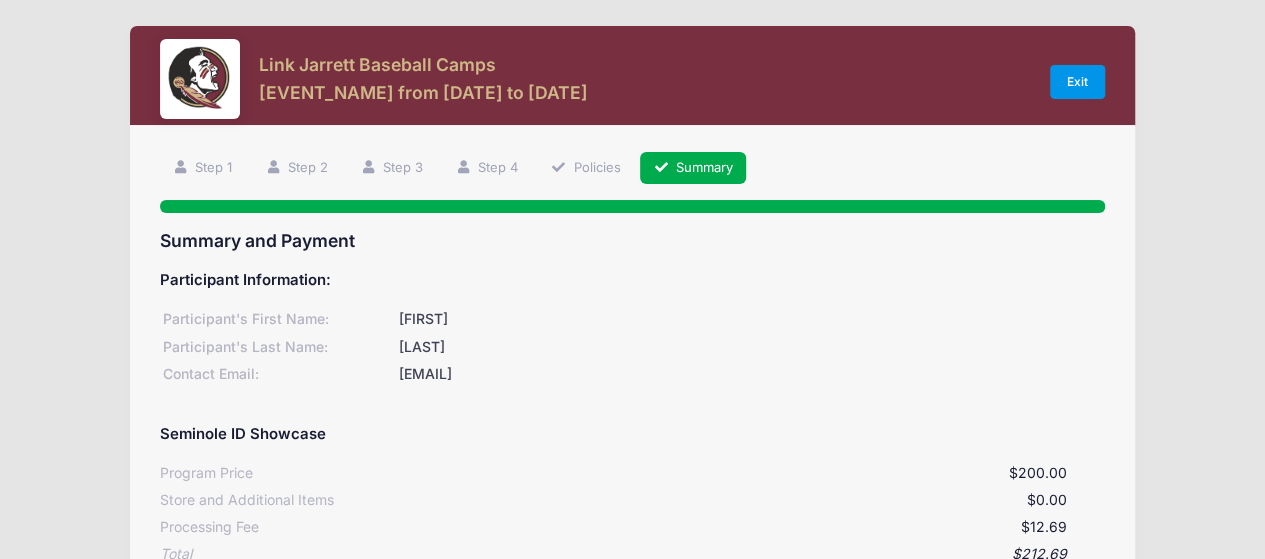 click on "Exit" at bounding box center (1078, 82) 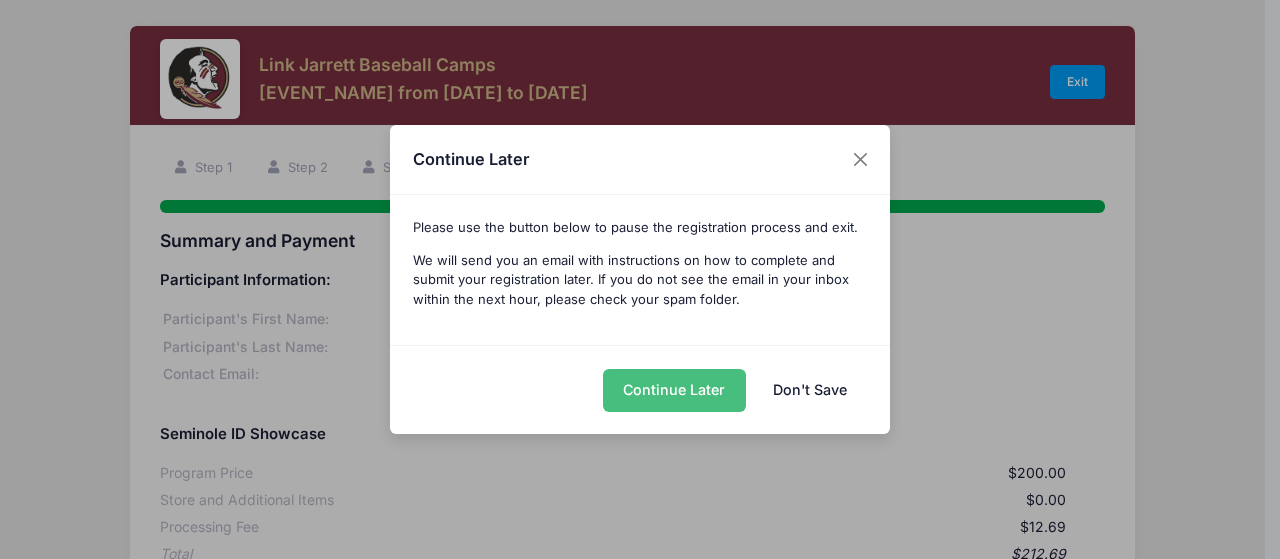 click on "Continue Later" at bounding box center (674, 390) 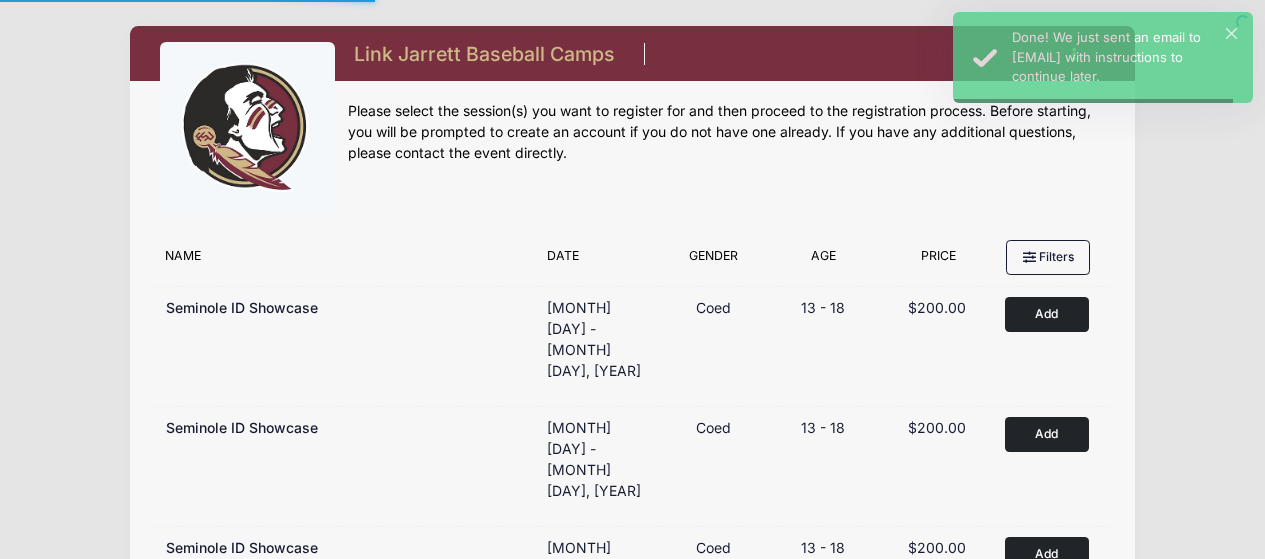 scroll, scrollTop: 0, scrollLeft: 0, axis: both 